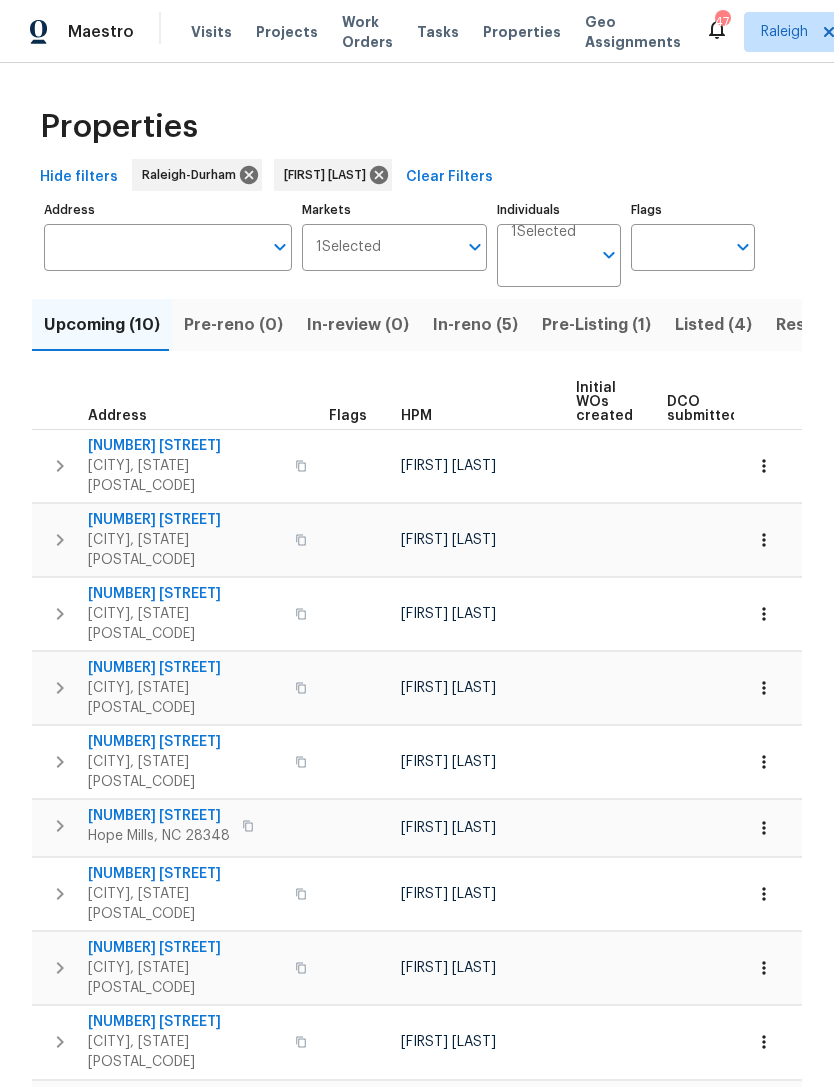 scroll, scrollTop: 0, scrollLeft: 0, axis: both 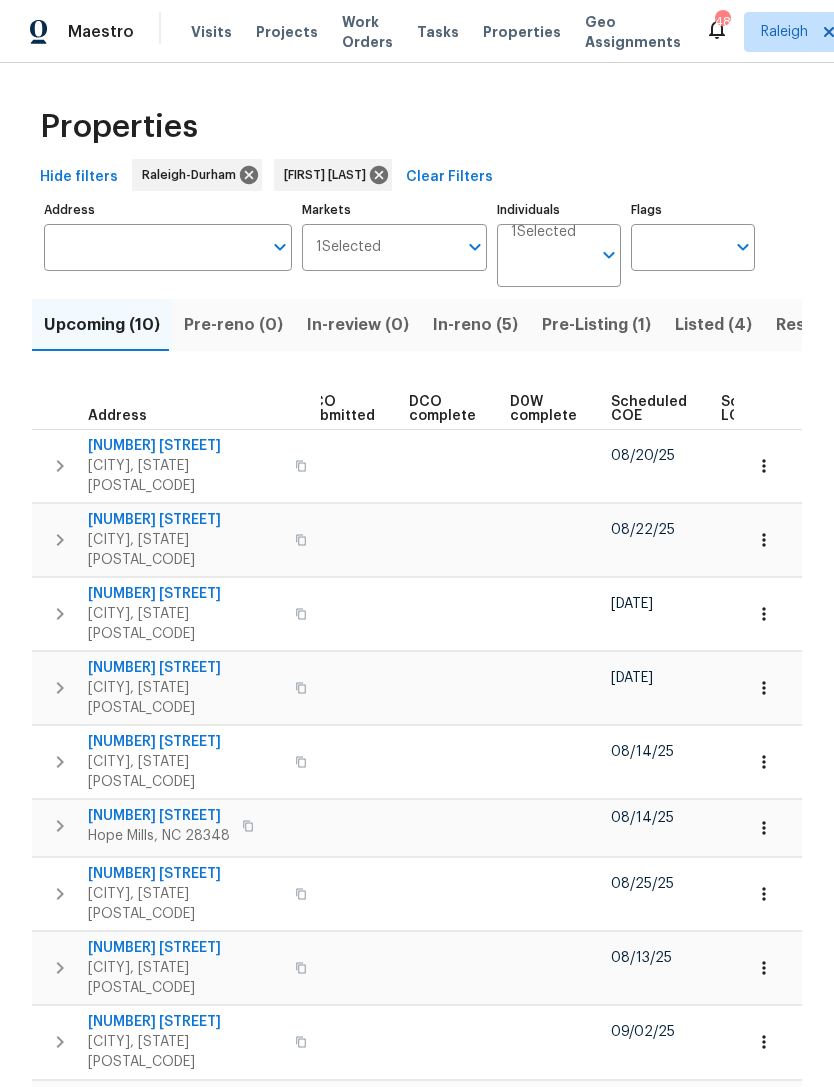 click on "Scheduled COE" at bounding box center [649, 409] 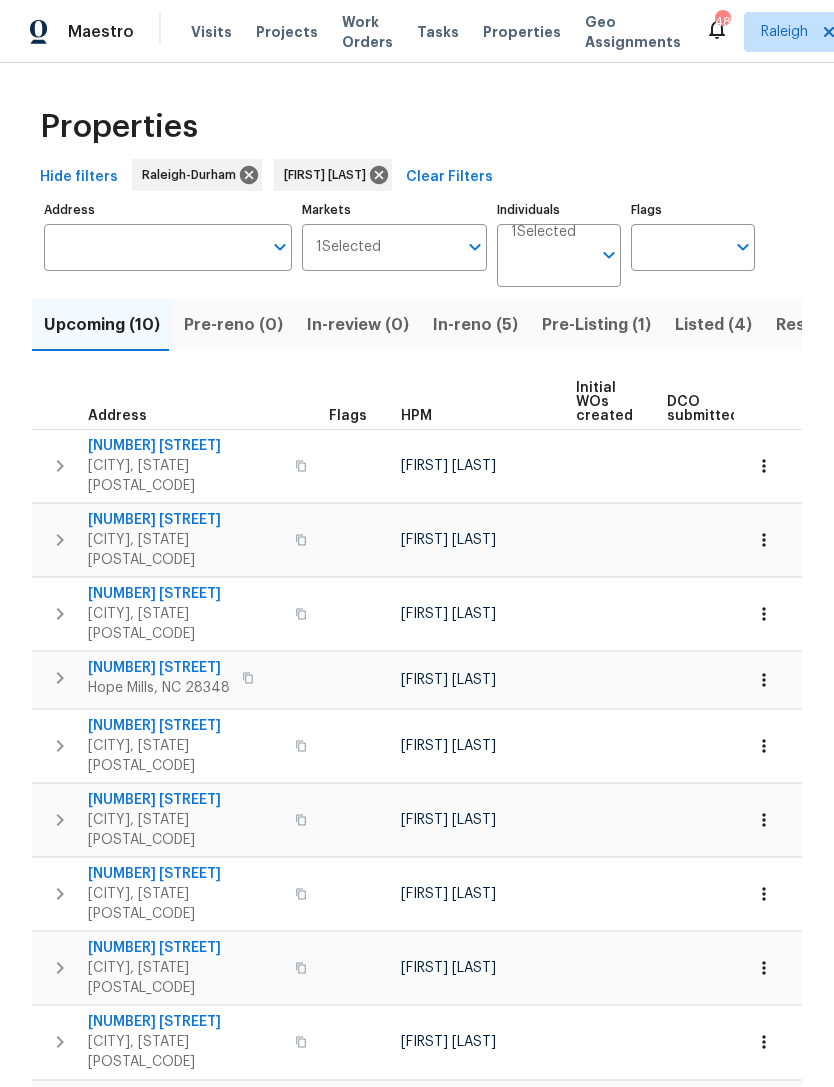 scroll, scrollTop: 0, scrollLeft: 0, axis: both 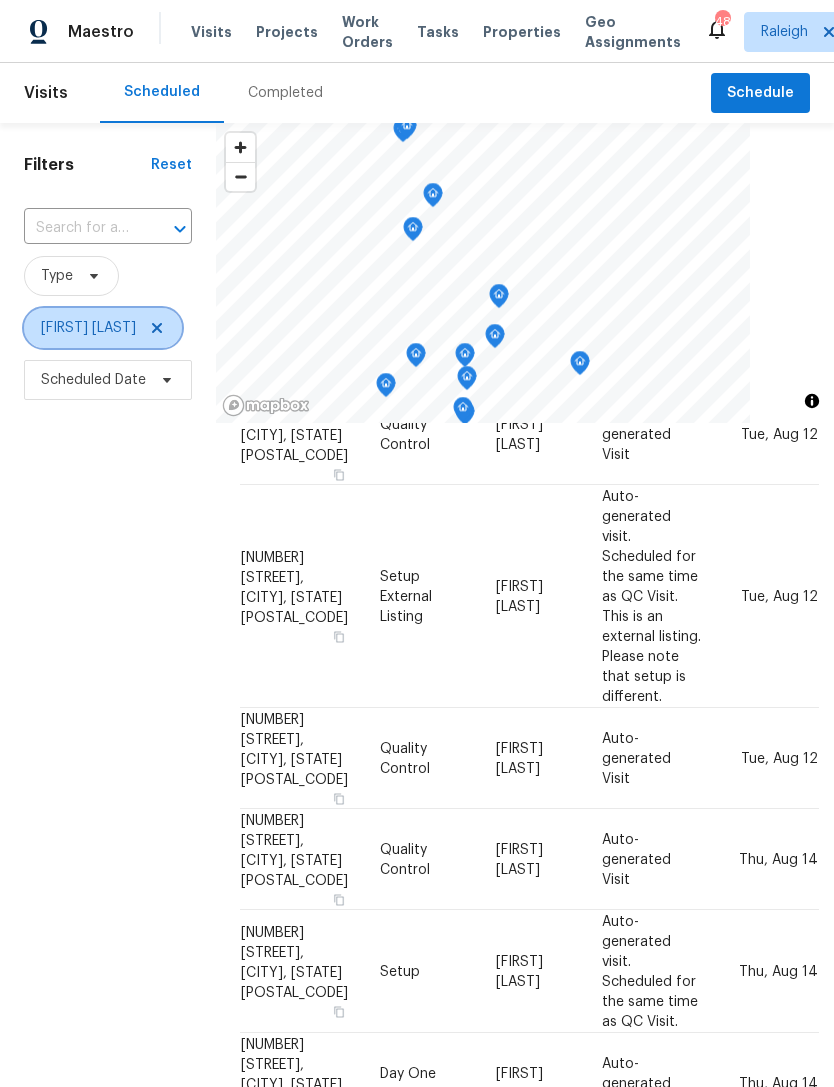 click 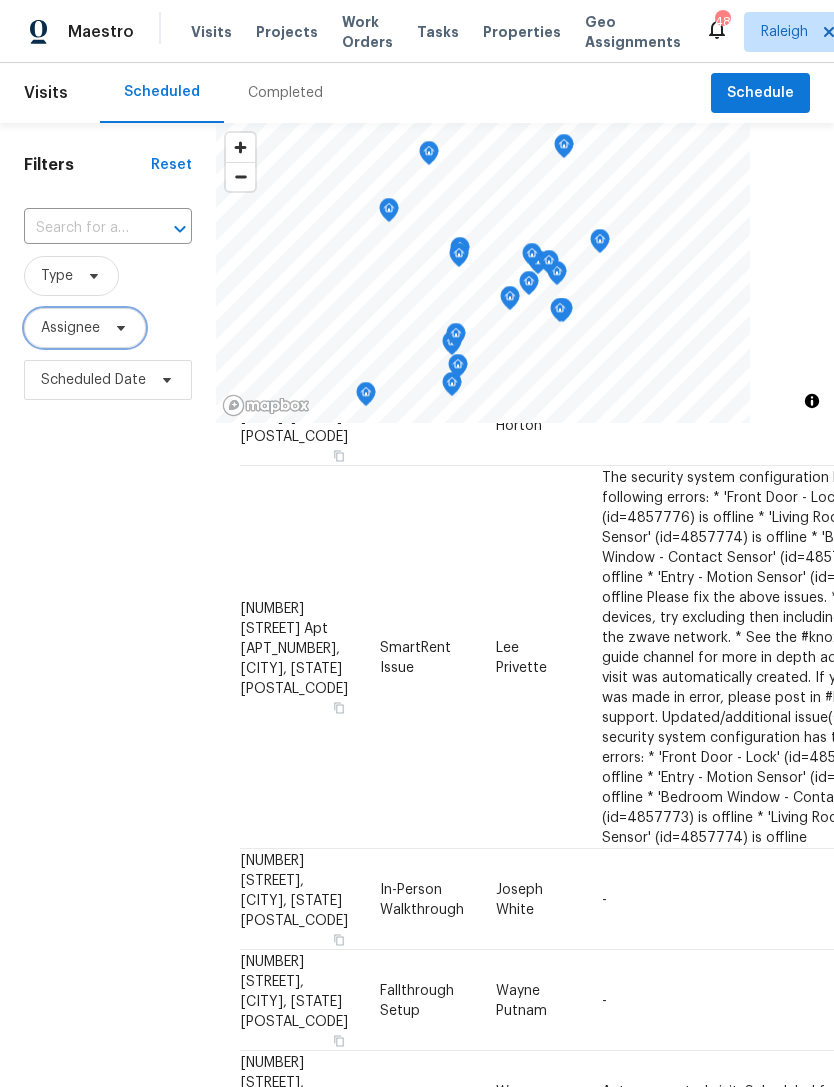 scroll, scrollTop: 1849, scrollLeft: 0, axis: vertical 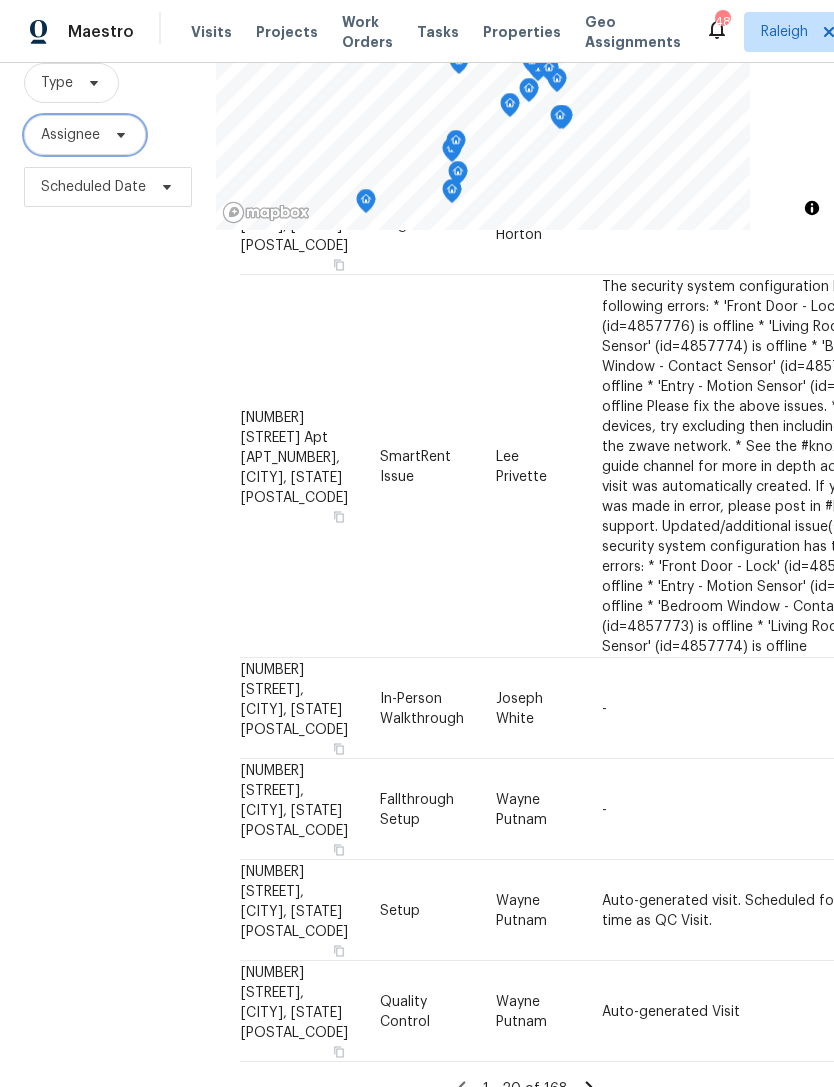 click 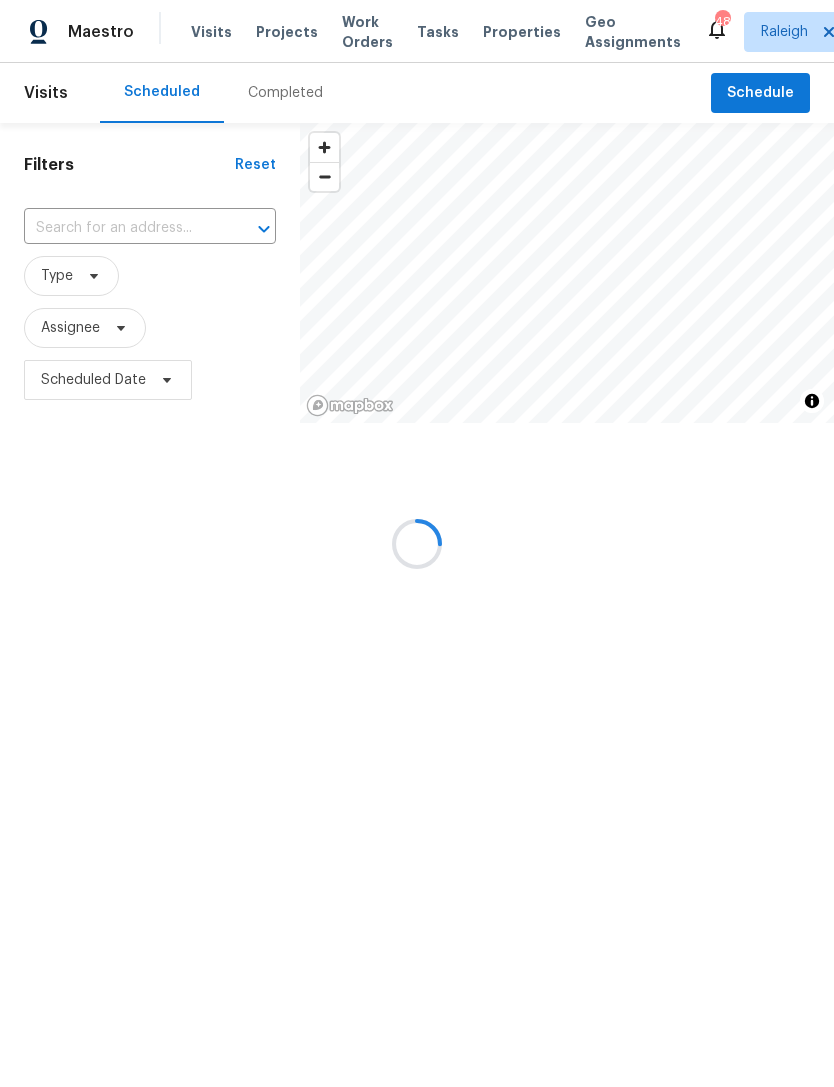 scroll, scrollTop: 0, scrollLeft: 0, axis: both 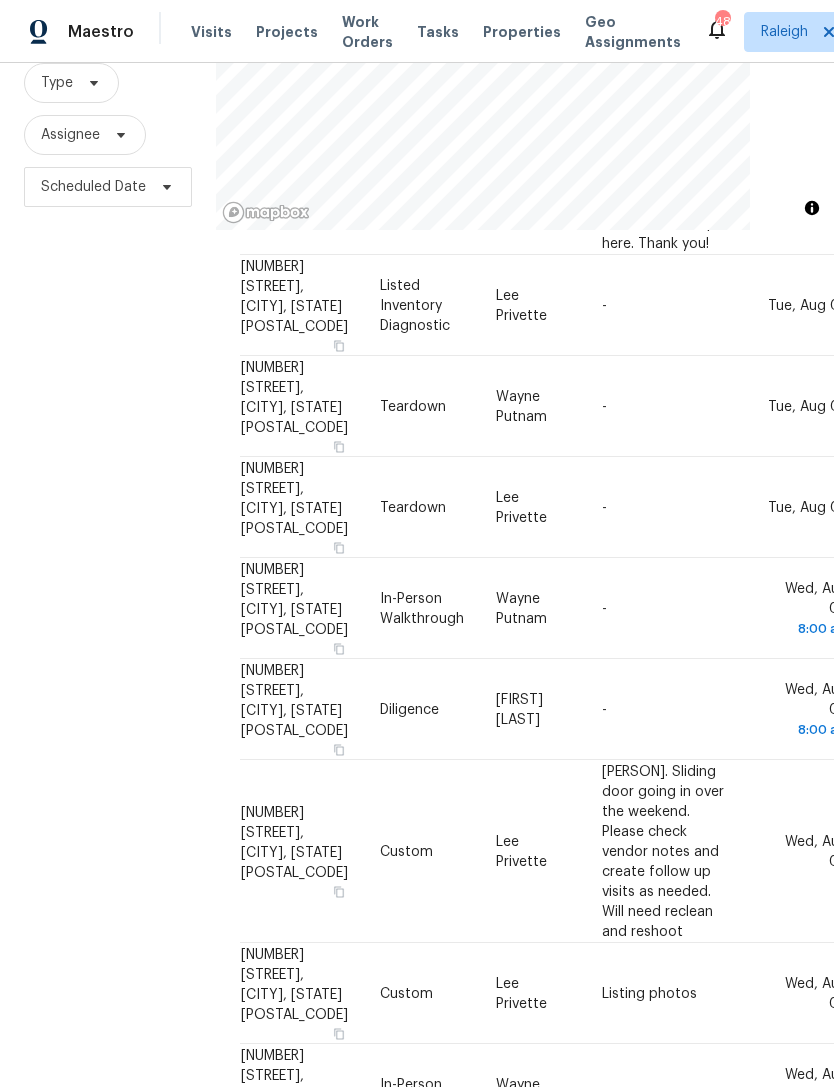 click 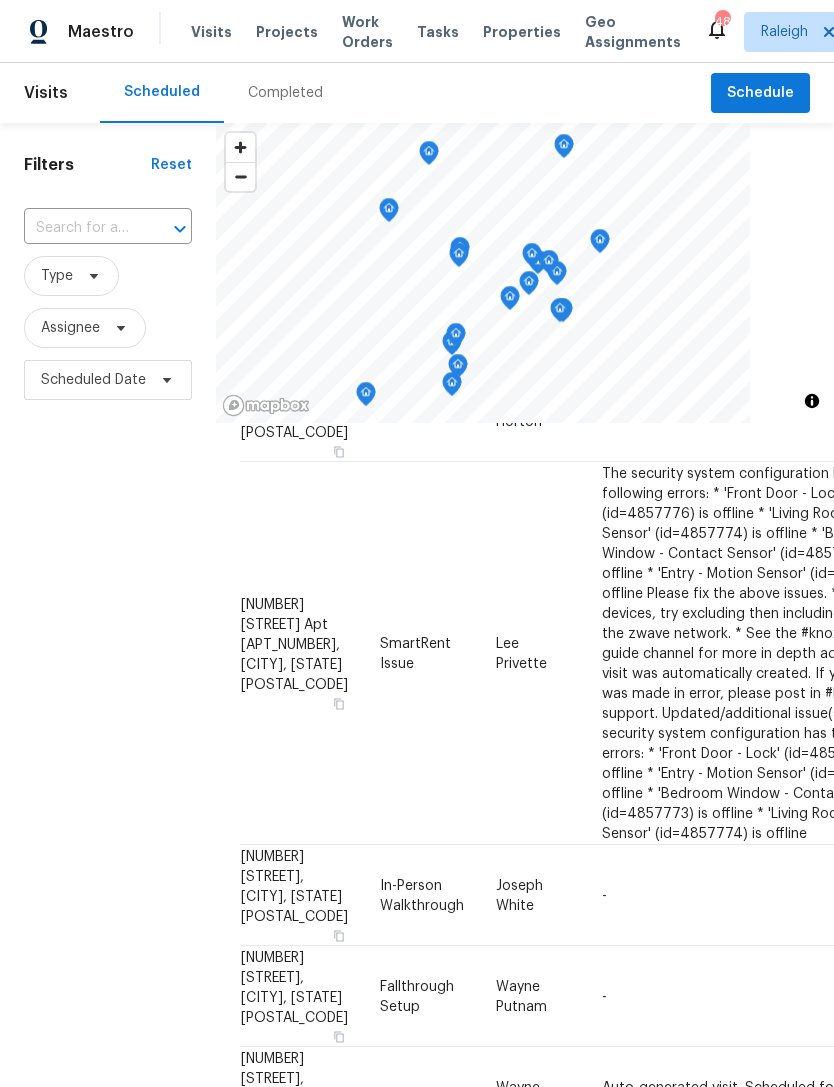 scroll 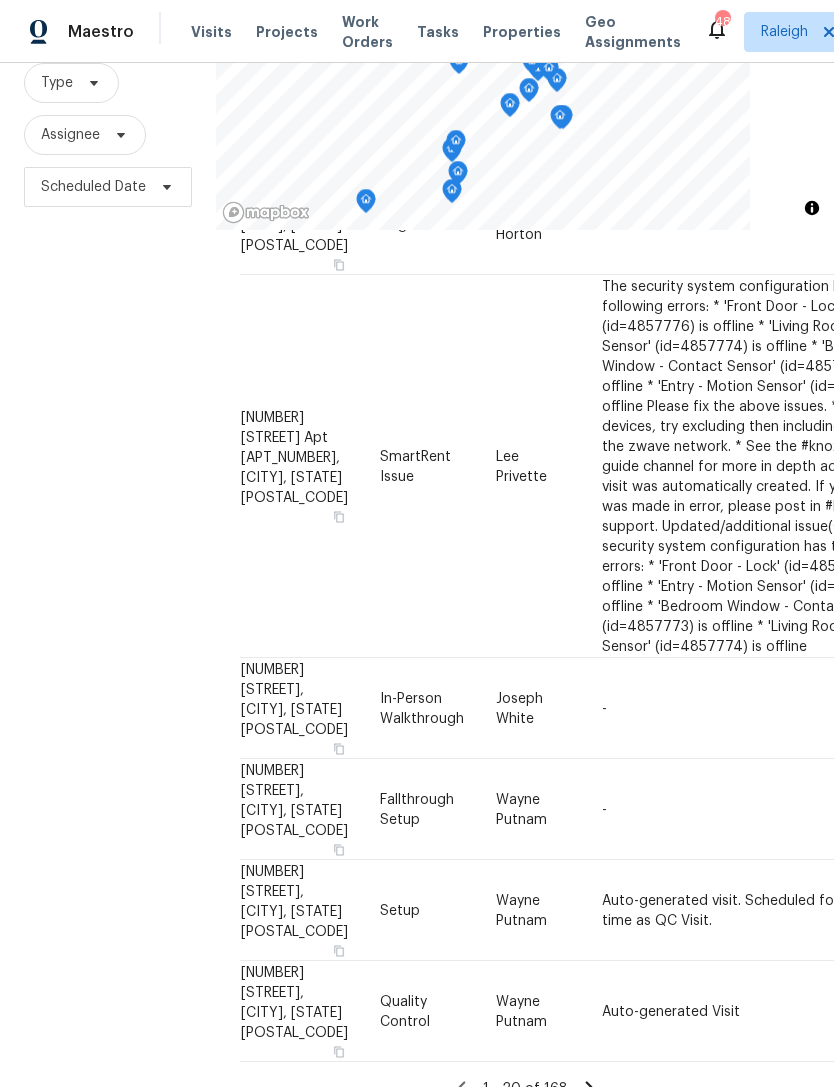 click 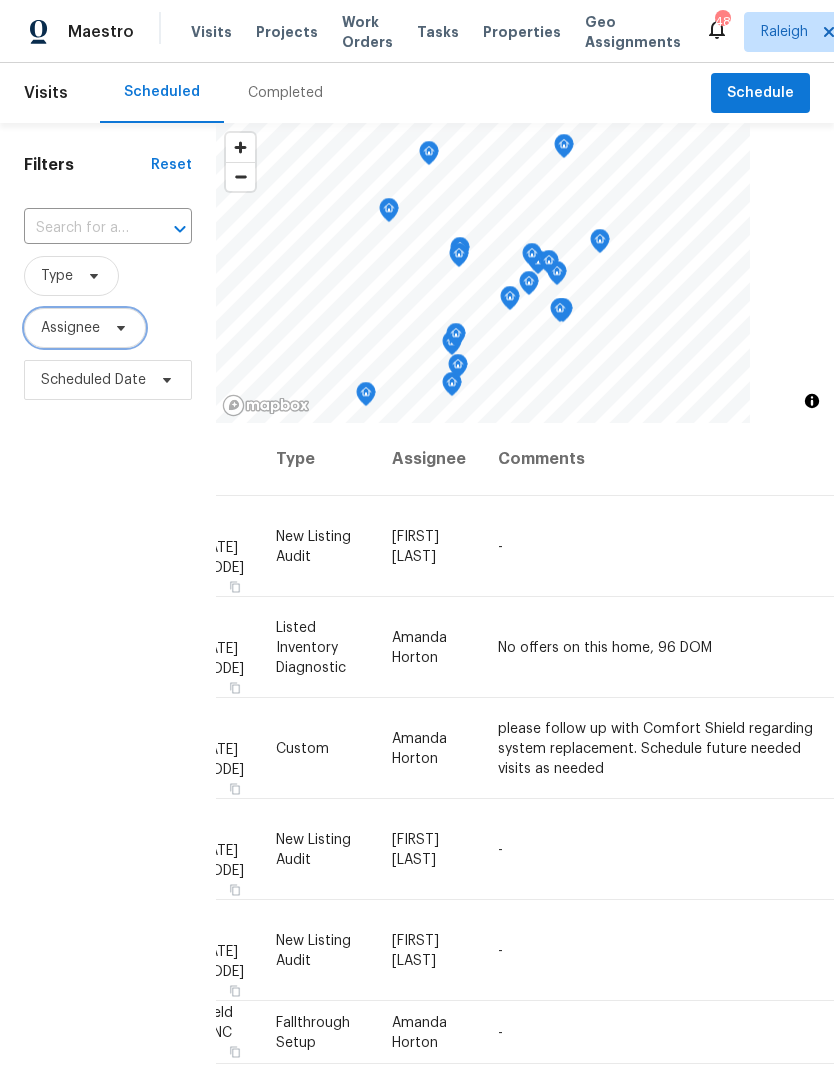 click on "Assignee" at bounding box center (70, 328) 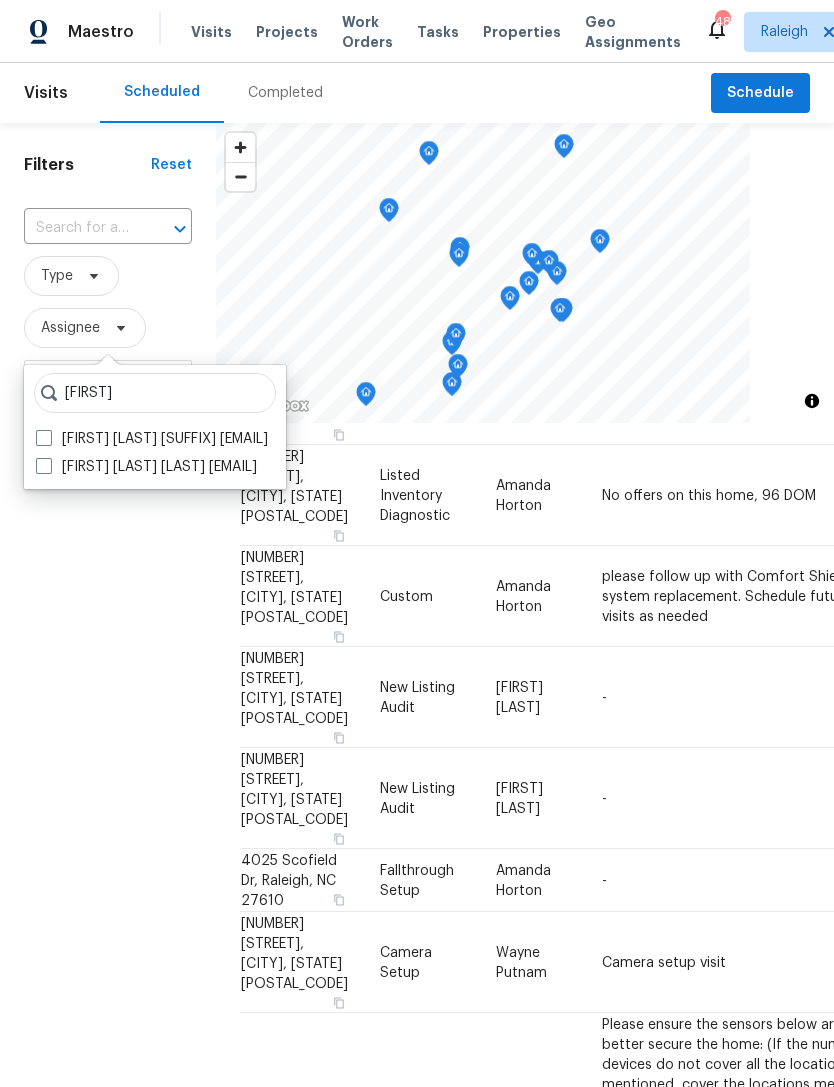 scroll, scrollTop: 154, scrollLeft: 0, axis: vertical 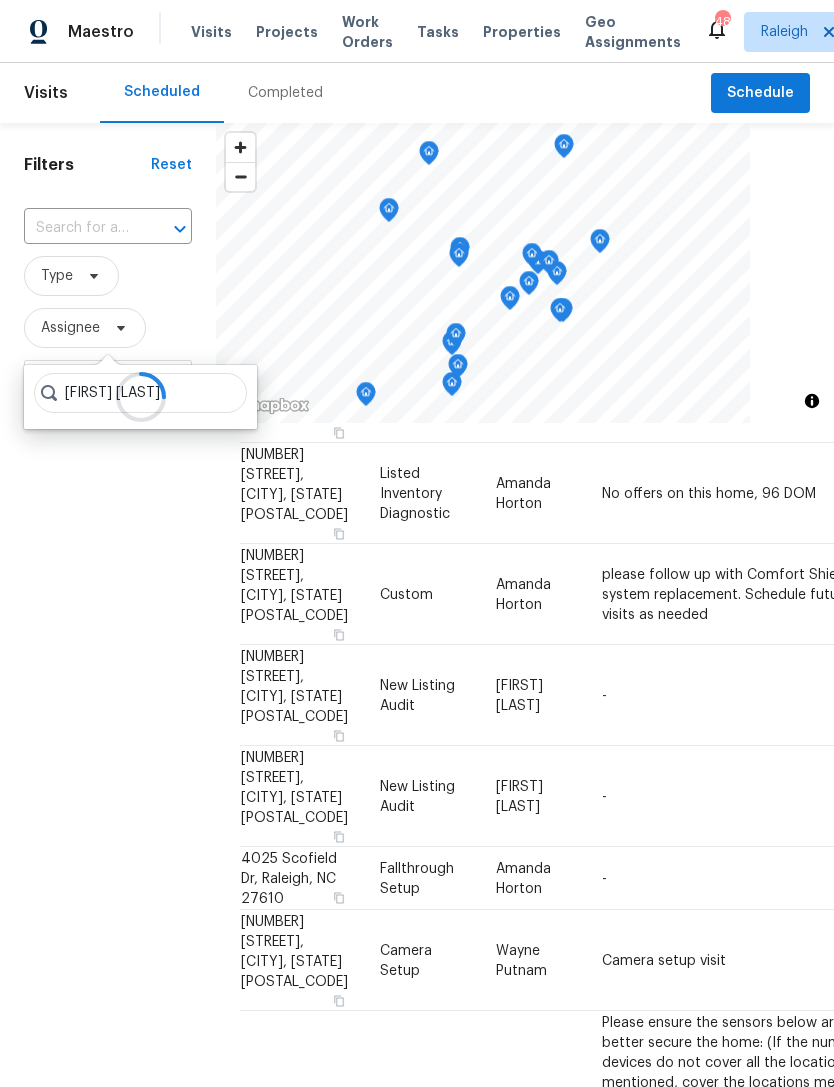 type on "Preston sexton" 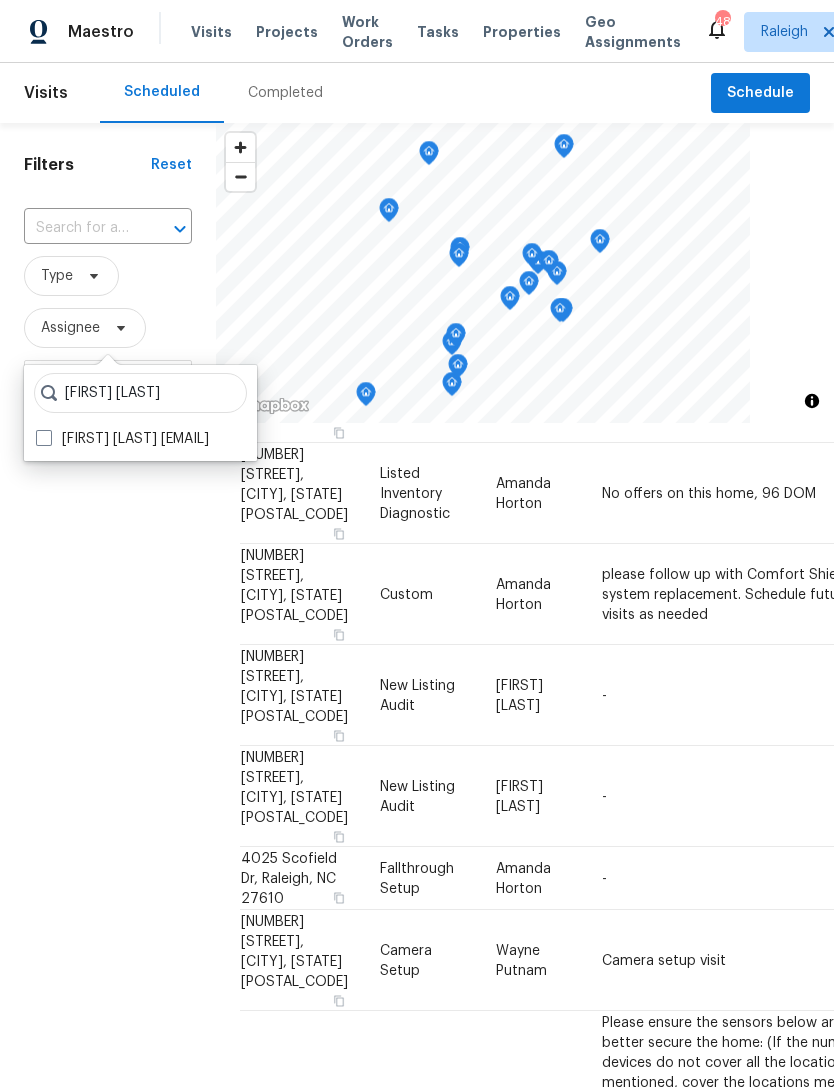 click on "Preston Sexton
preston.sexton@opendoor.com" at bounding box center [122, 439] 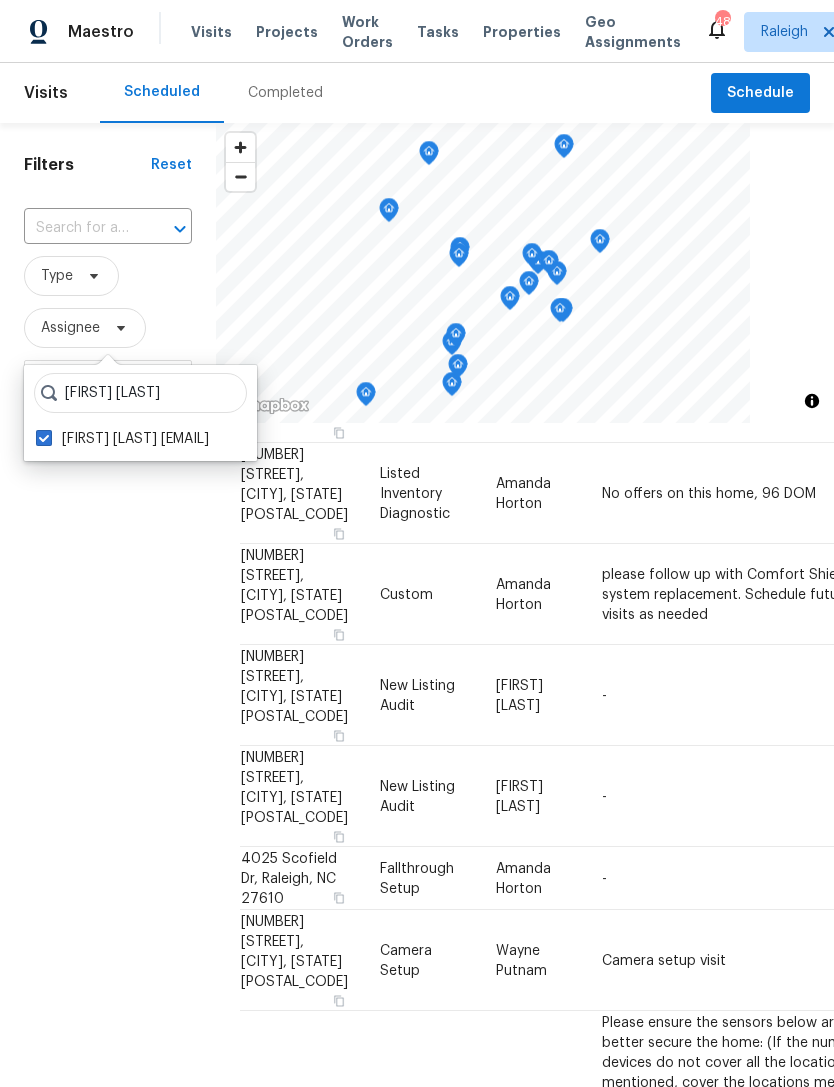 checkbox on "true" 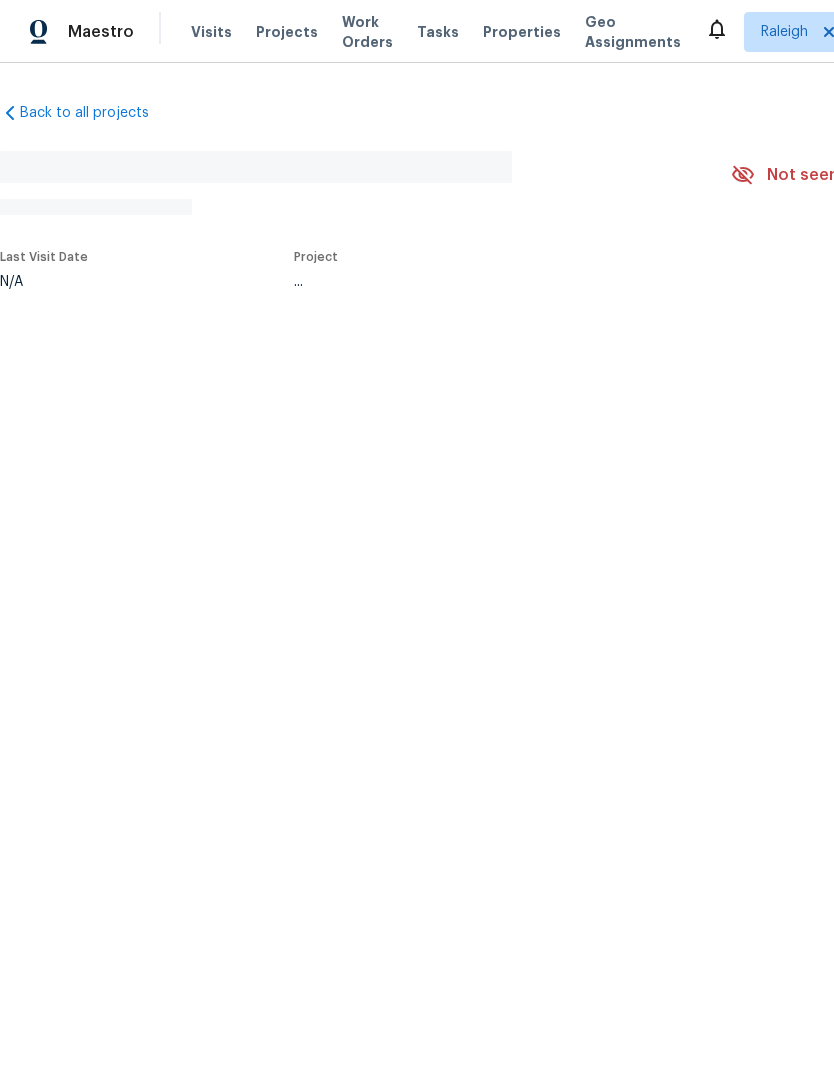 scroll, scrollTop: 0, scrollLeft: 0, axis: both 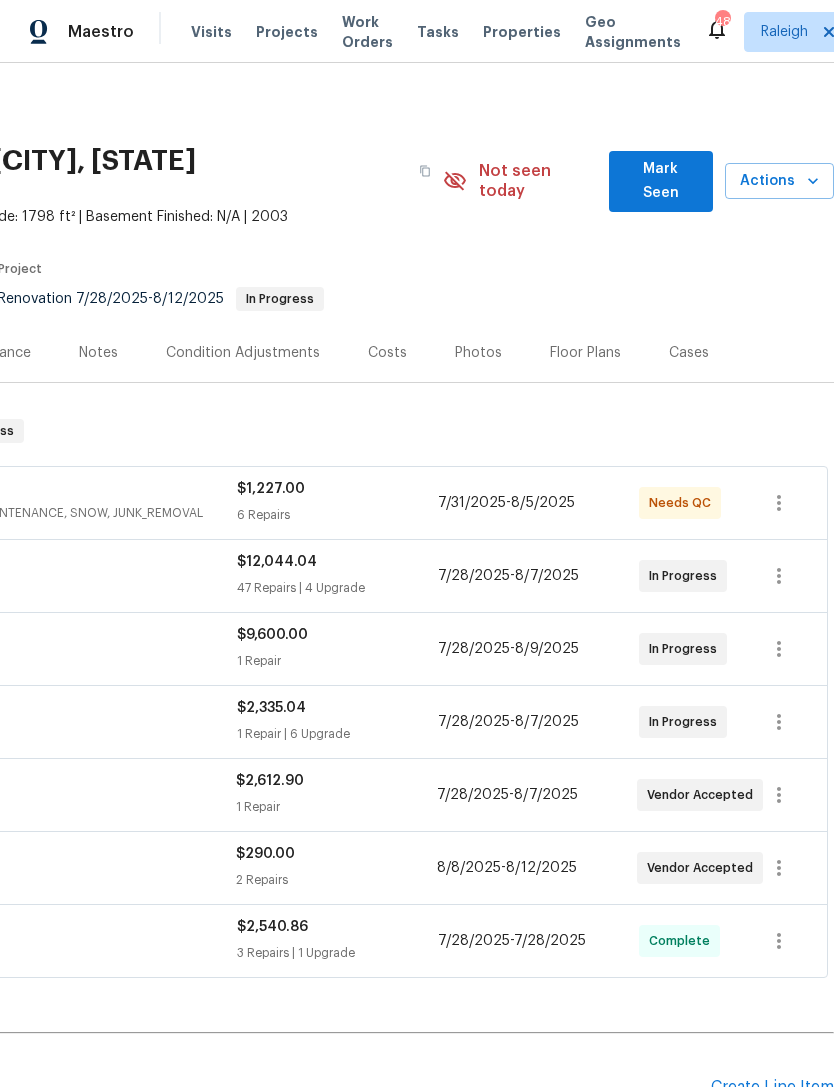 click on "Mark Seen" at bounding box center [661, 181] 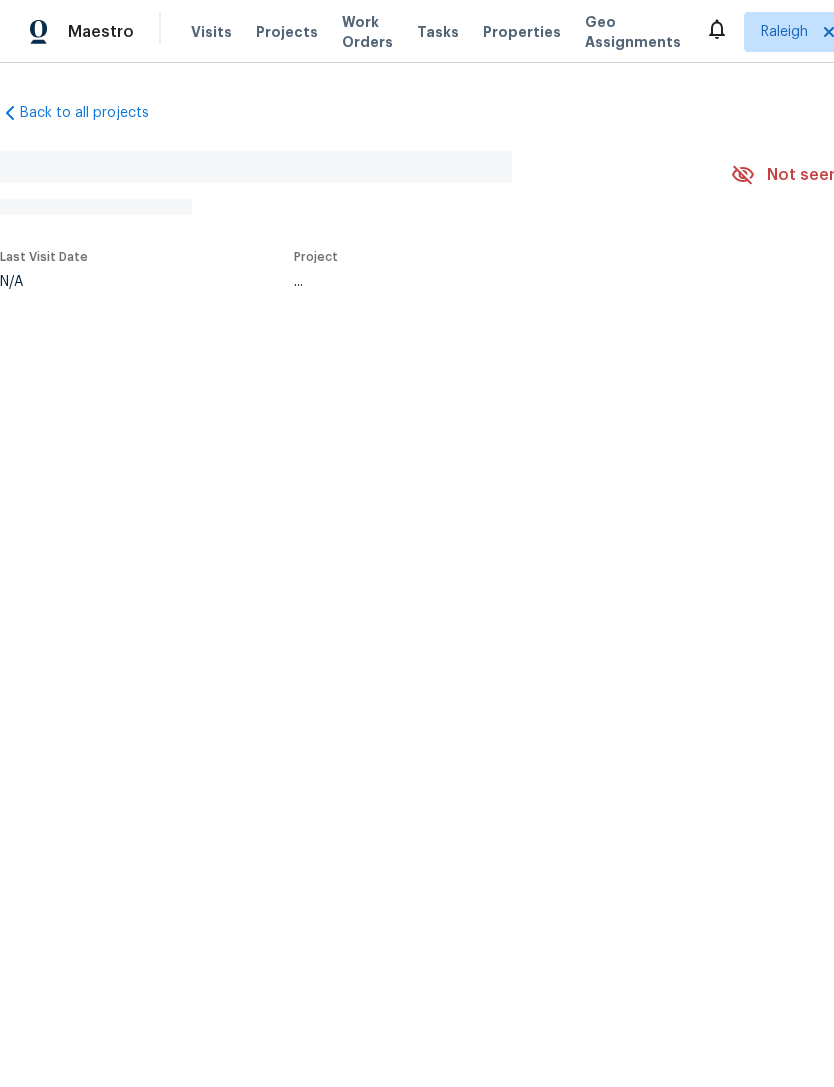 scroll, scrollTop: 0, scrollLeft: 0, axis: both 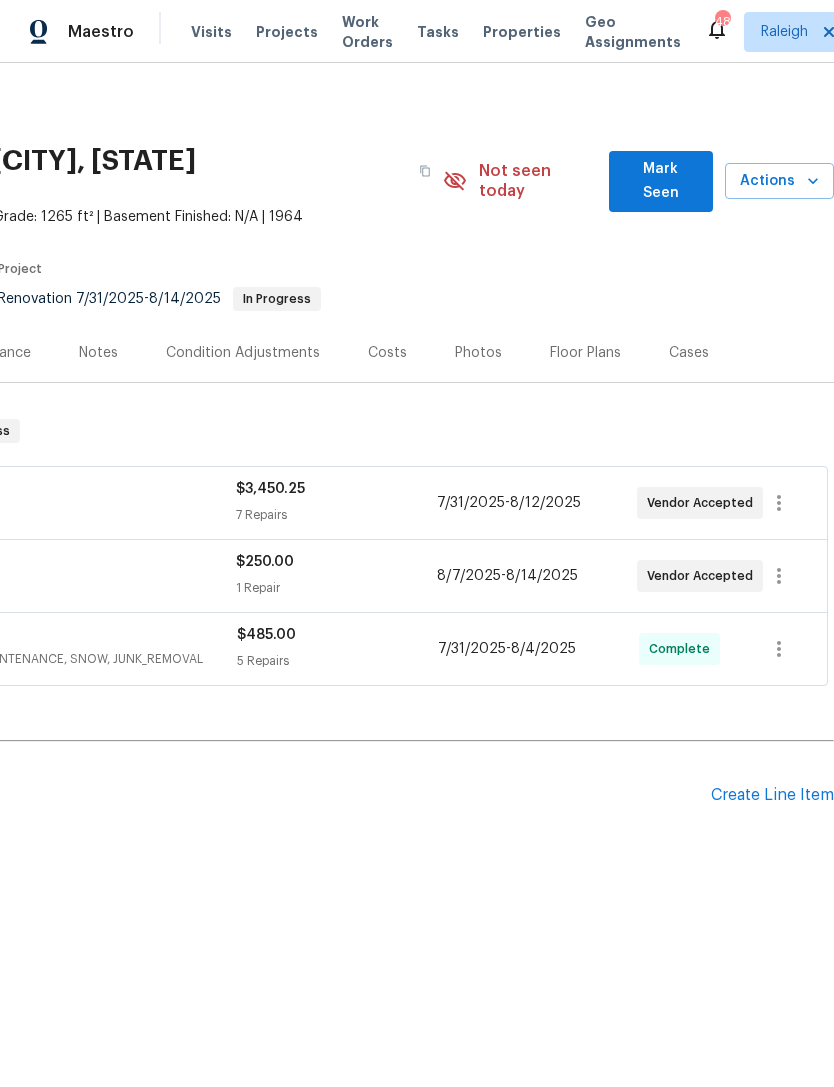click on "Mark Seen" at bounding box center [661, 181] 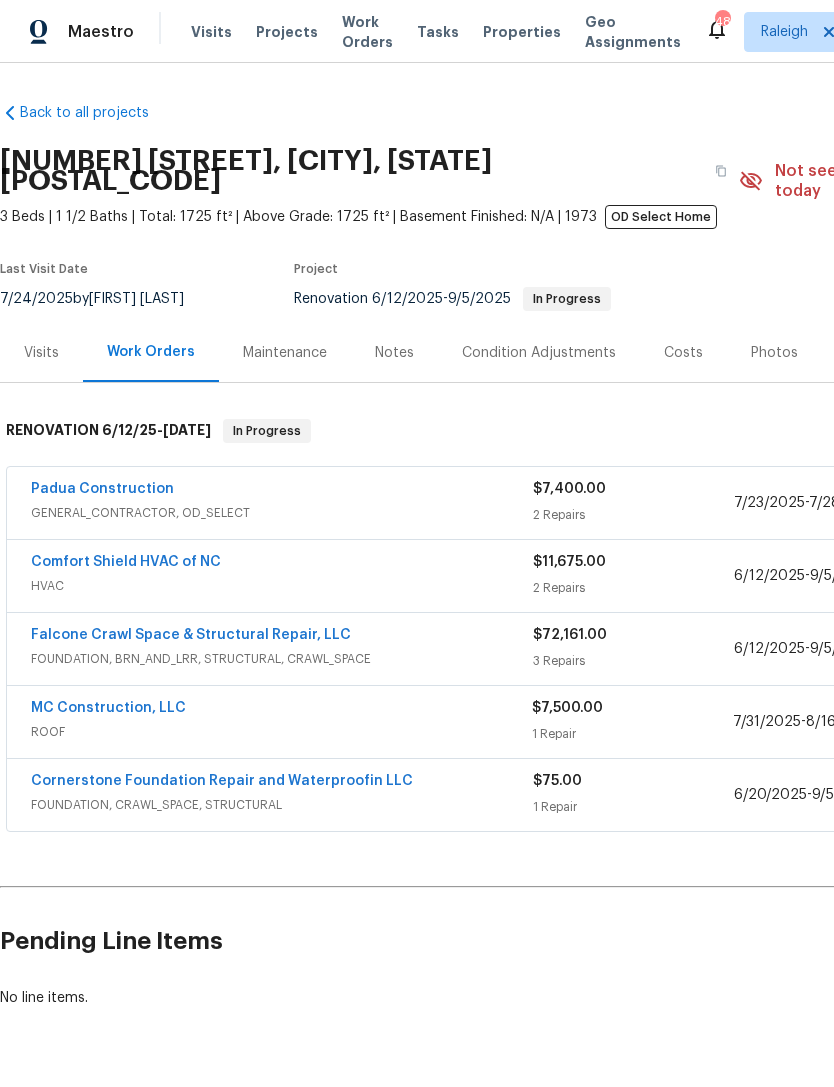 scroll, scrollTop: 0, scrollLeft: 0, axis: both 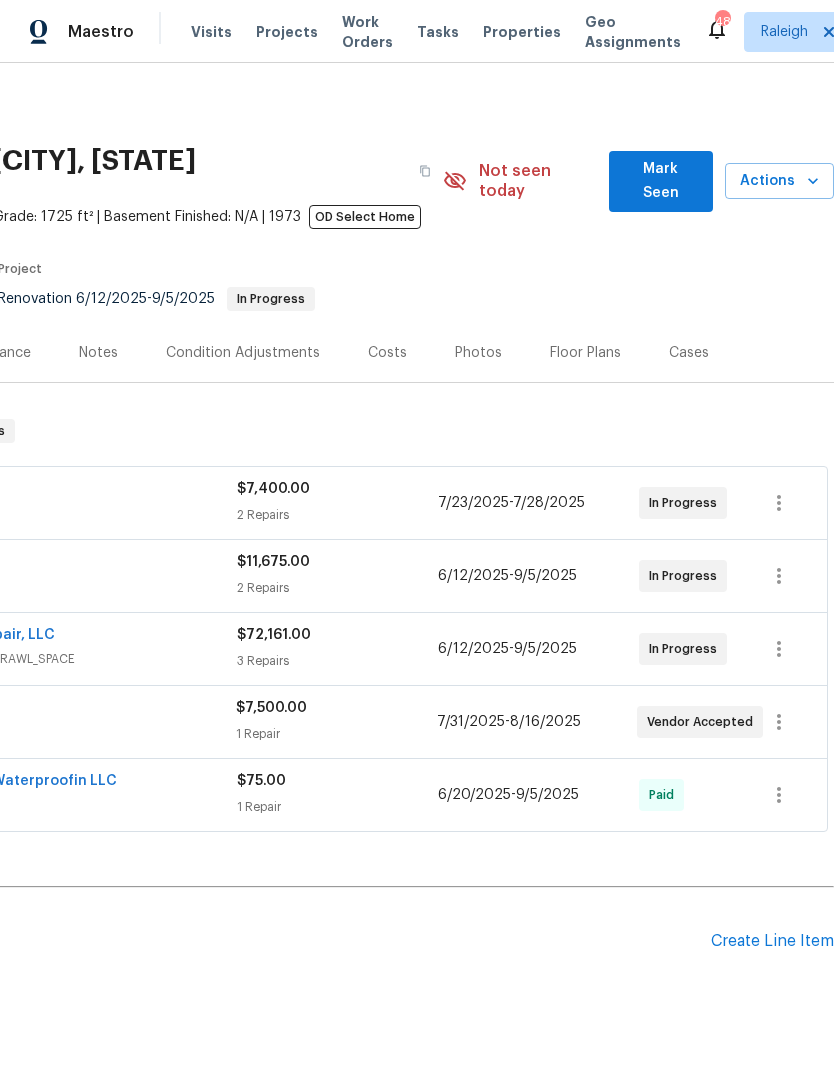 click on "Mark Seen" at bounding box center [661, 181] 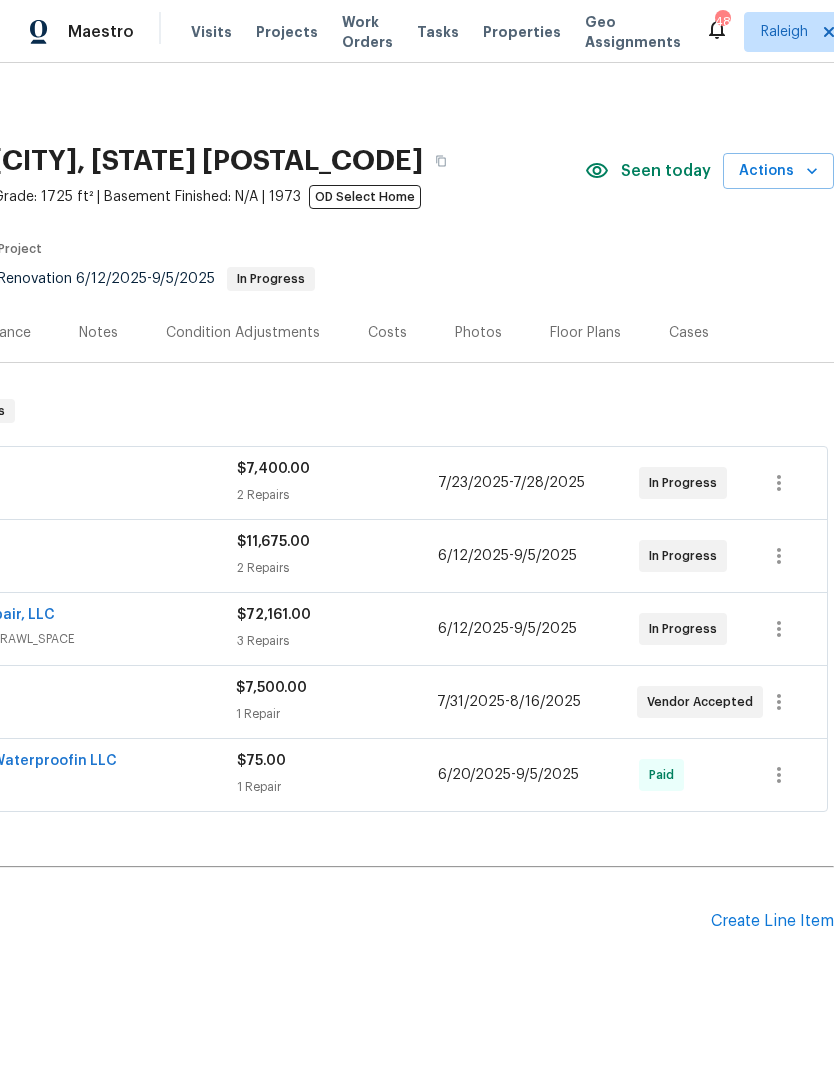 scroll, scrollTop: 0, scrollLeft: 296, axis: horizontal 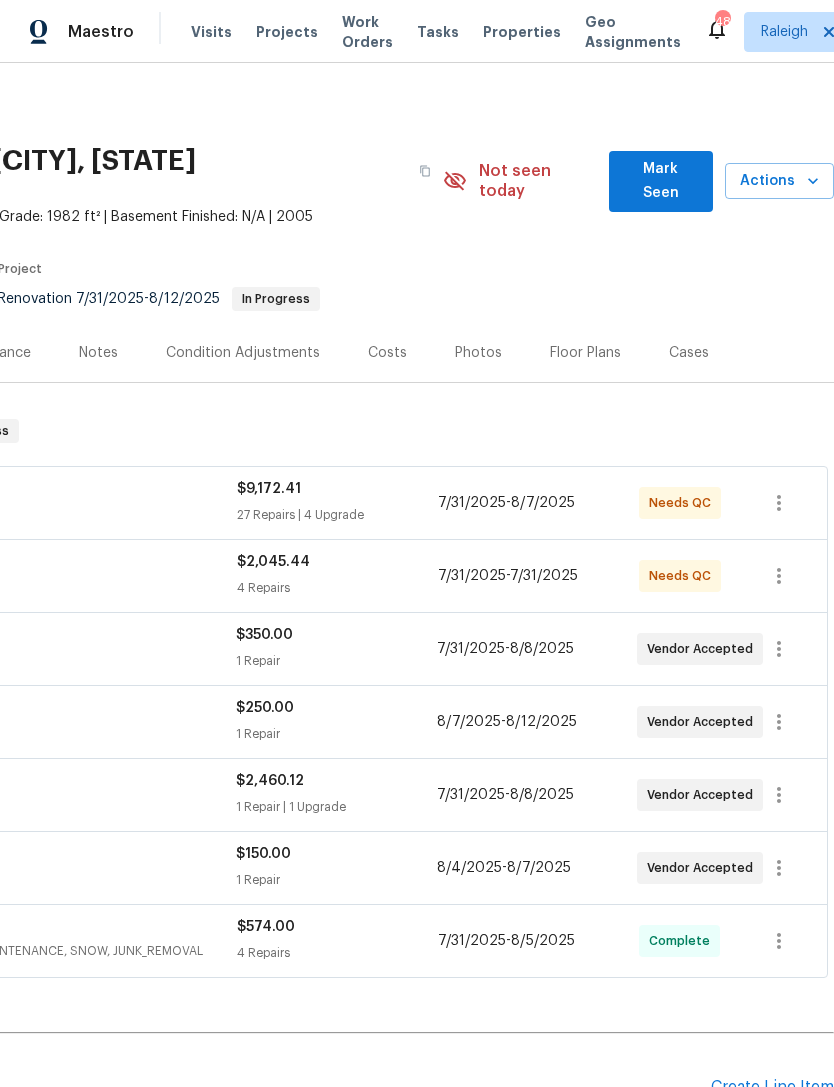 click on "Mark Seen" at bounding box center [661, 181] 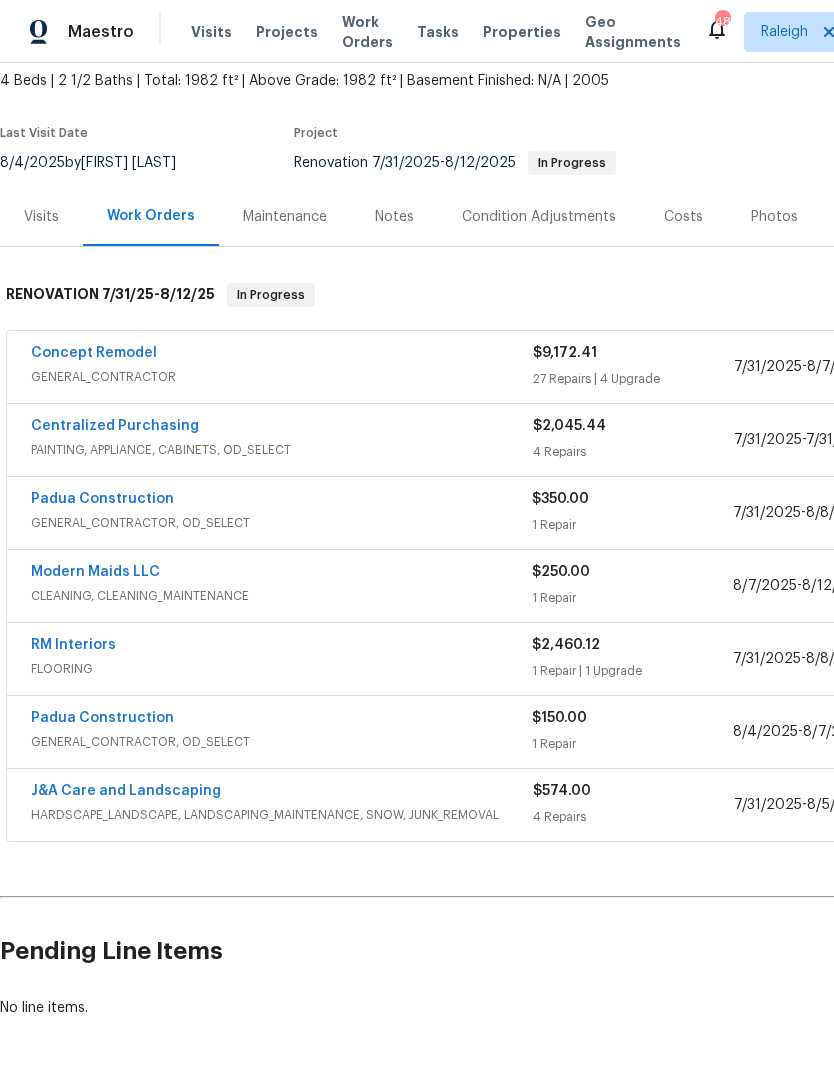 scroll, scrollTop: 116, scrollLeft: 0, axis: vertical 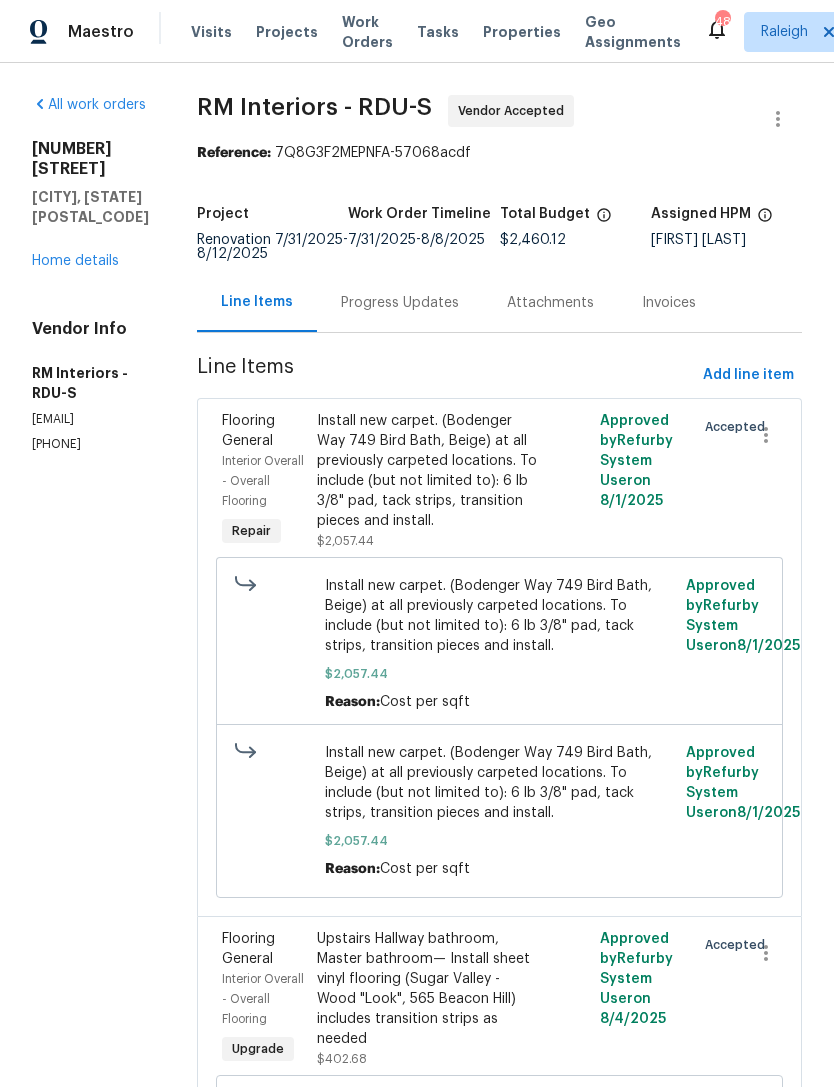 click on "Progress Updates" at bounding box center [400, 302] 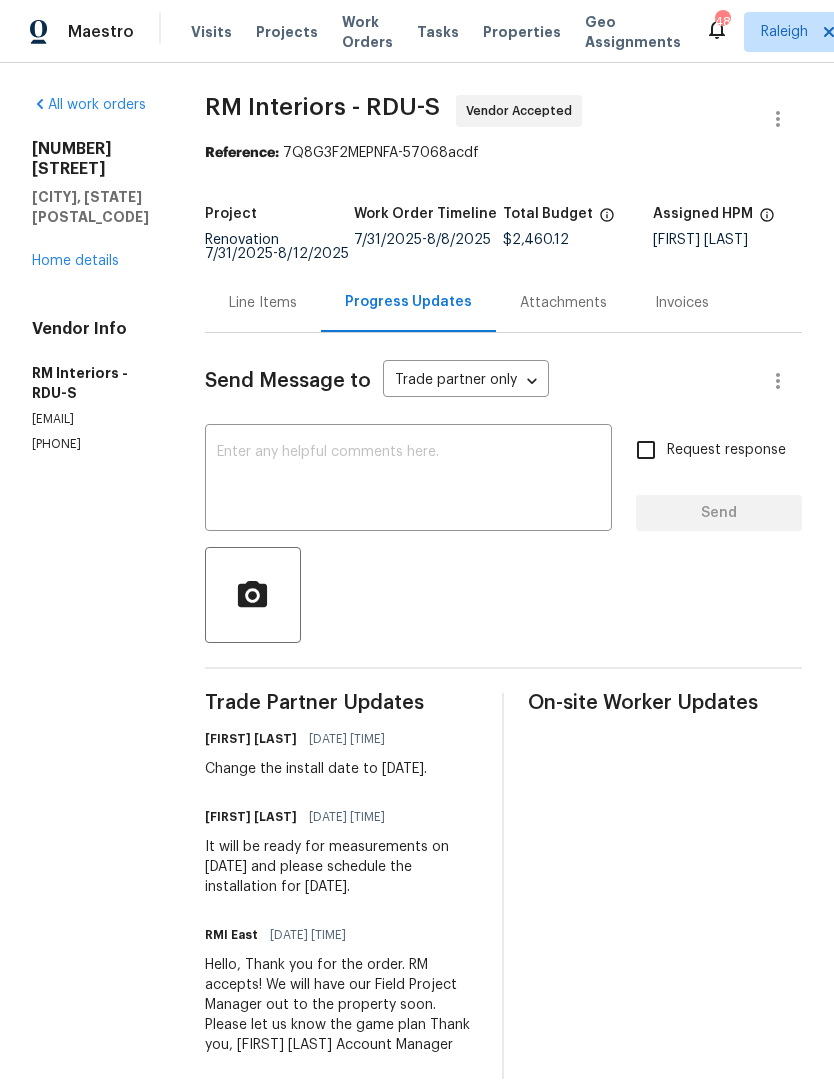 click on "Home details" at bounding box center (75, 261) 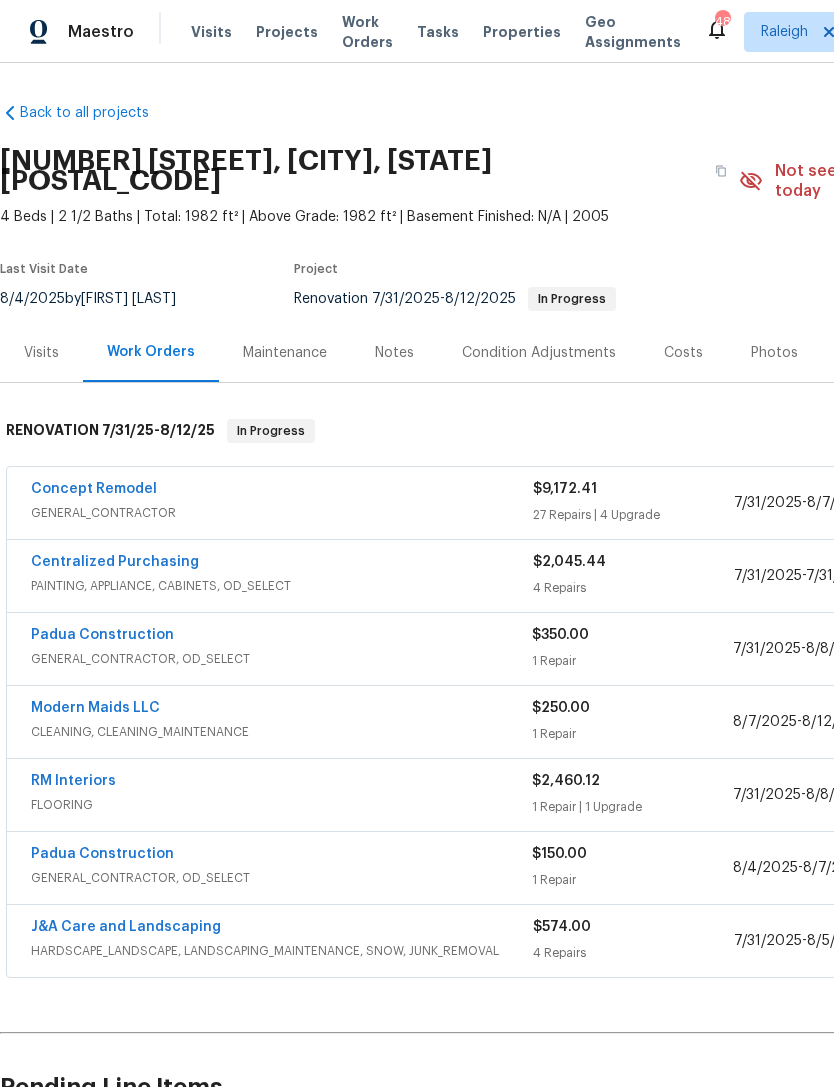 click on "RM Interiors" at bounding box center (73, 781) 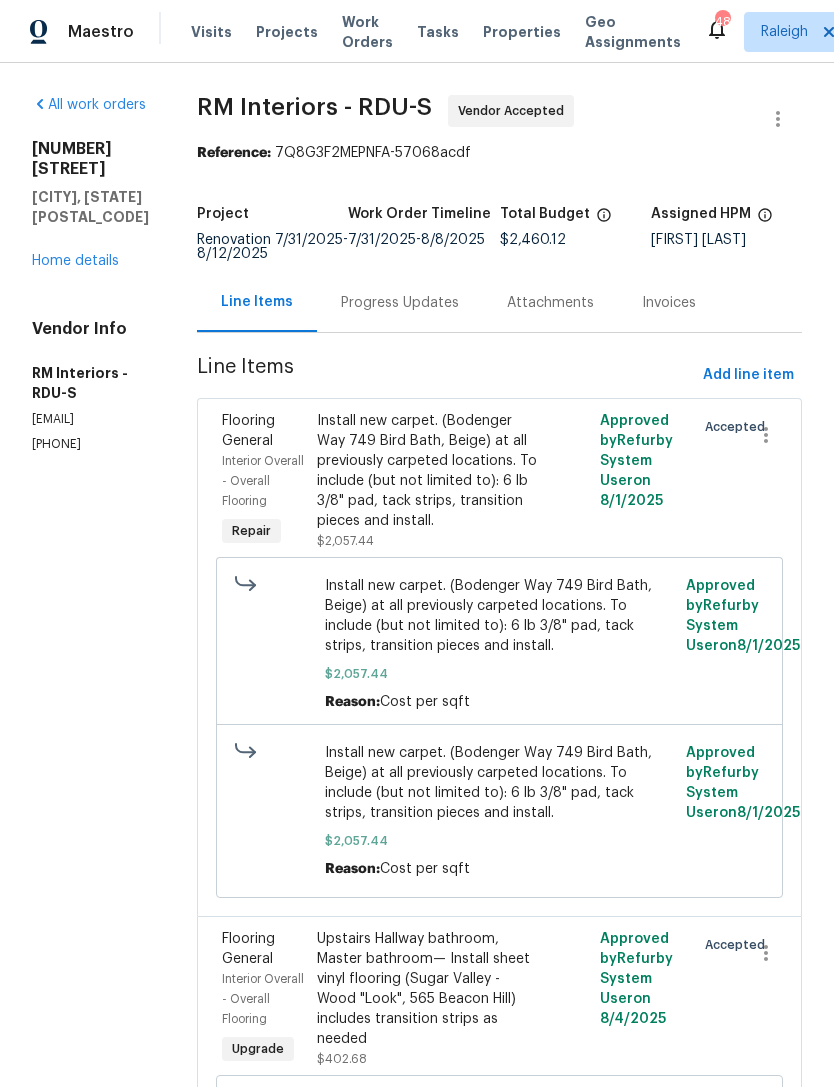 click on "Progress Updates" at bounding box center (400, 303) 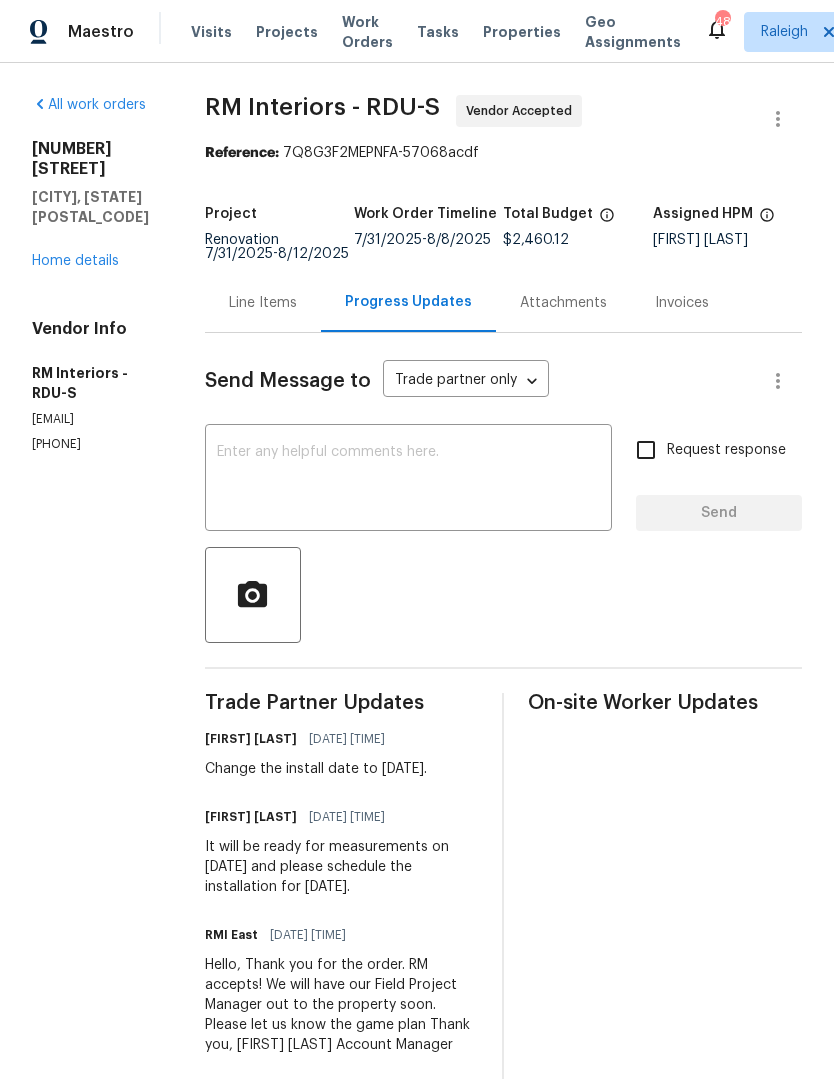 scroll, scrollTop: 25, scrollLeft: 0, axis: vertical 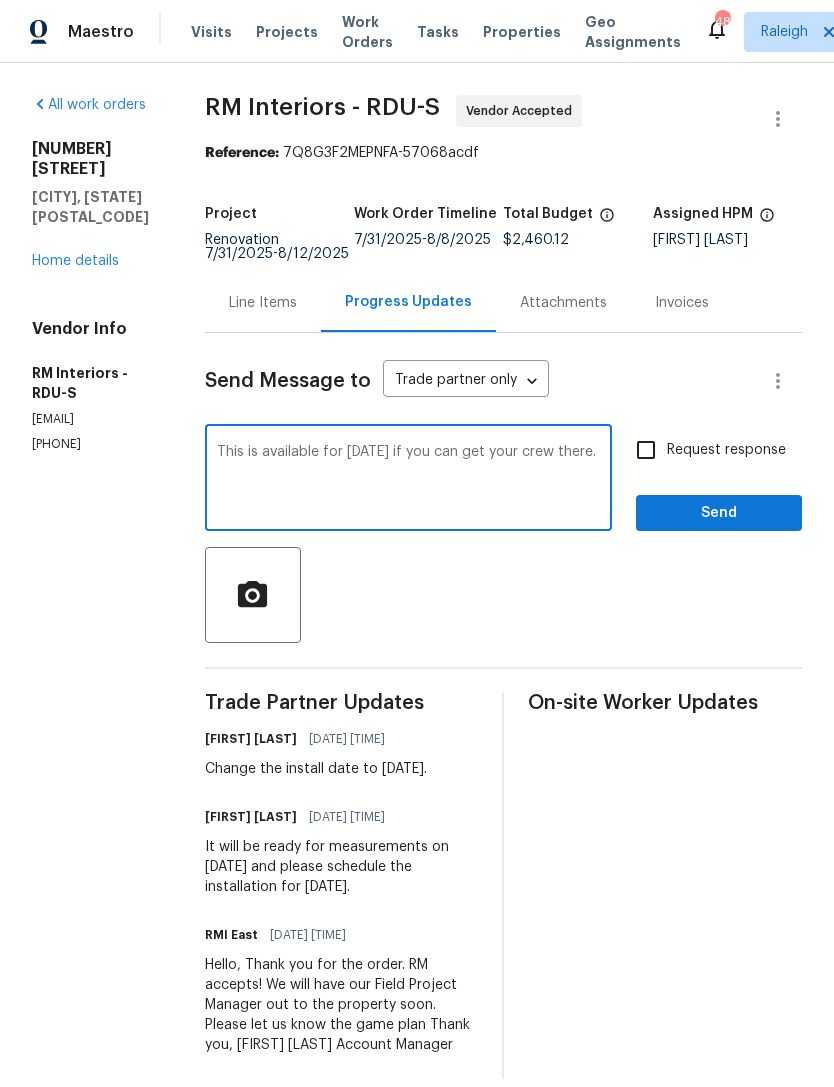 type on "This is available for Wednesday 8/6 if you can get your crew there." 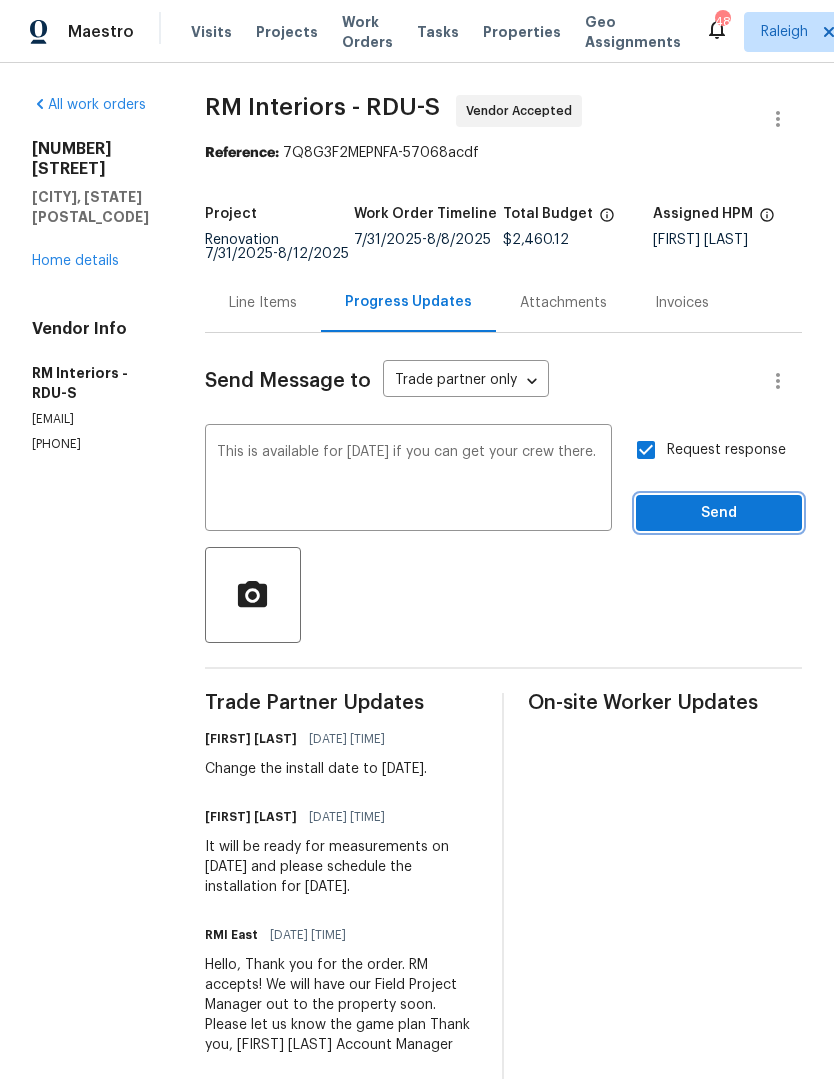 click on "Send" at bounding box center [719, 513] 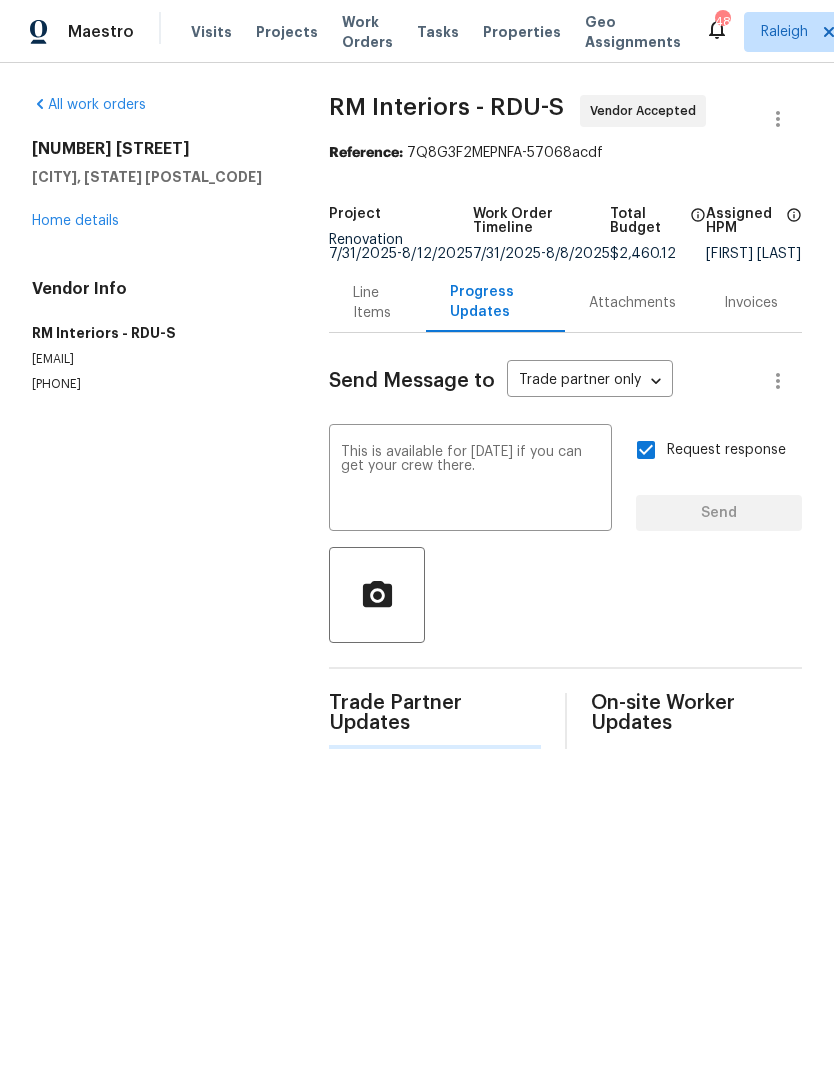 scroll, scrollTop: 0, scrollLeft: 0, axis: both 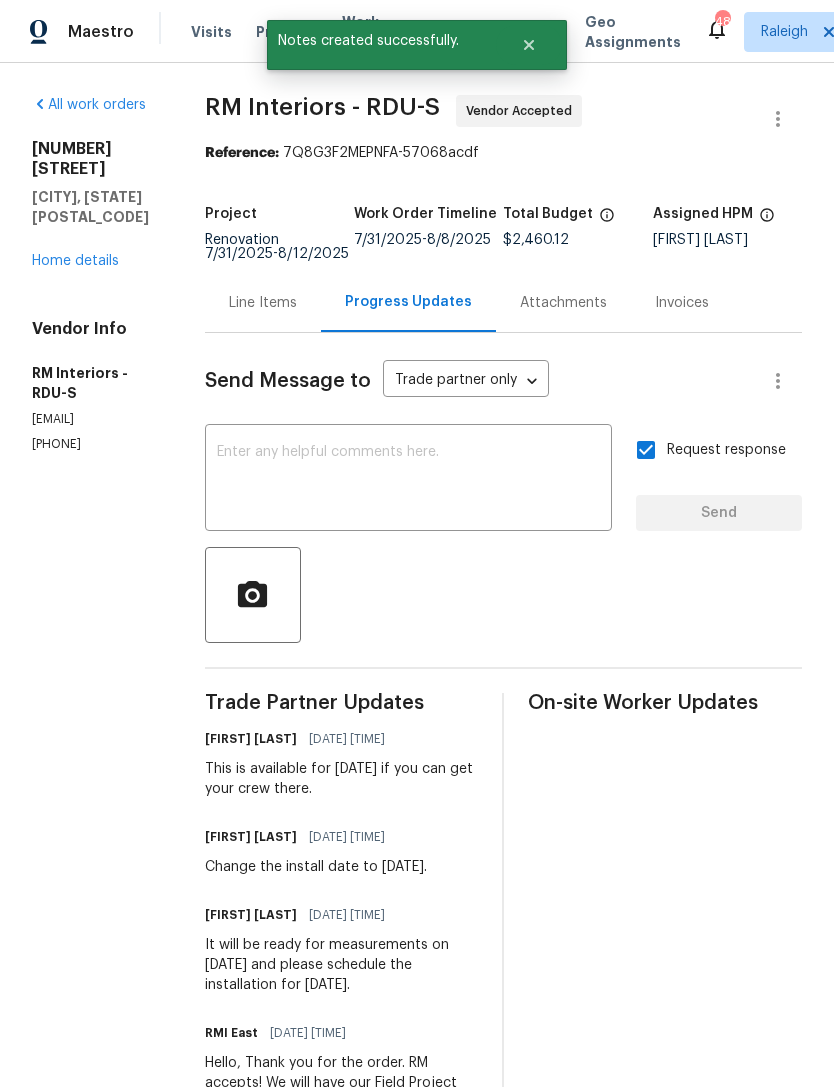 click on "Home details" at bounding box center [75, 261] 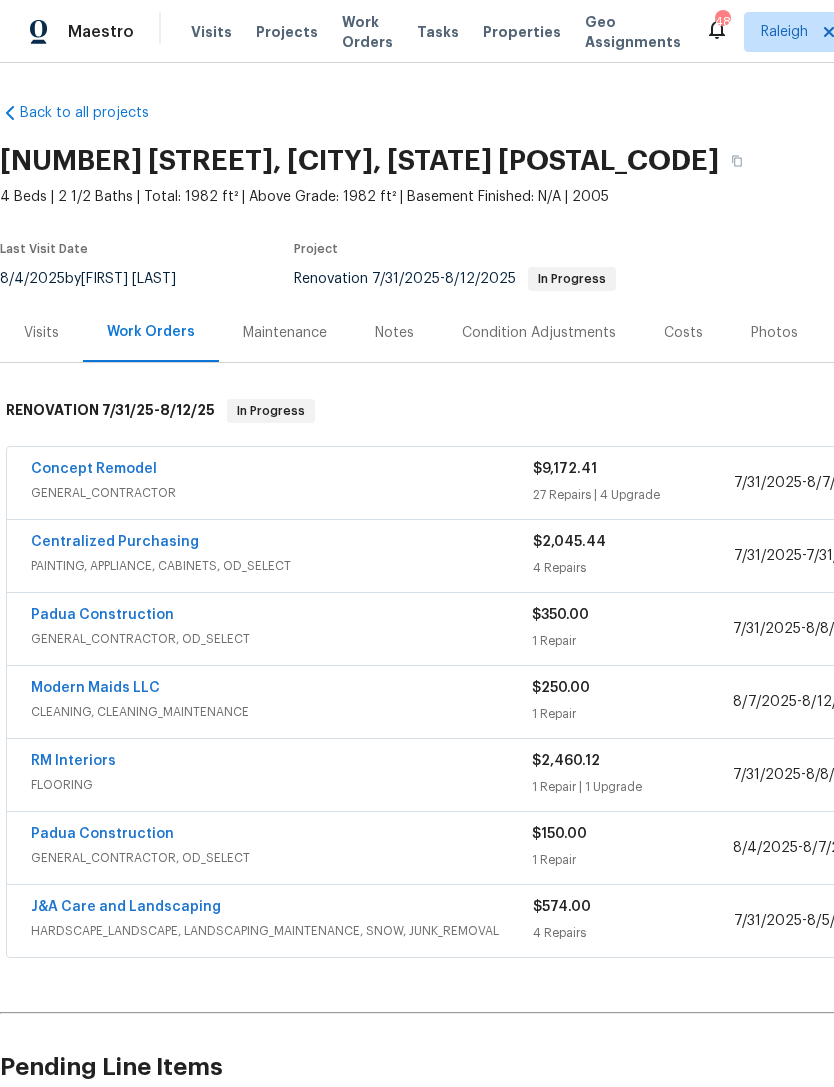 scroll, scrollTop: 0, scrollLeft: 0, axis: both 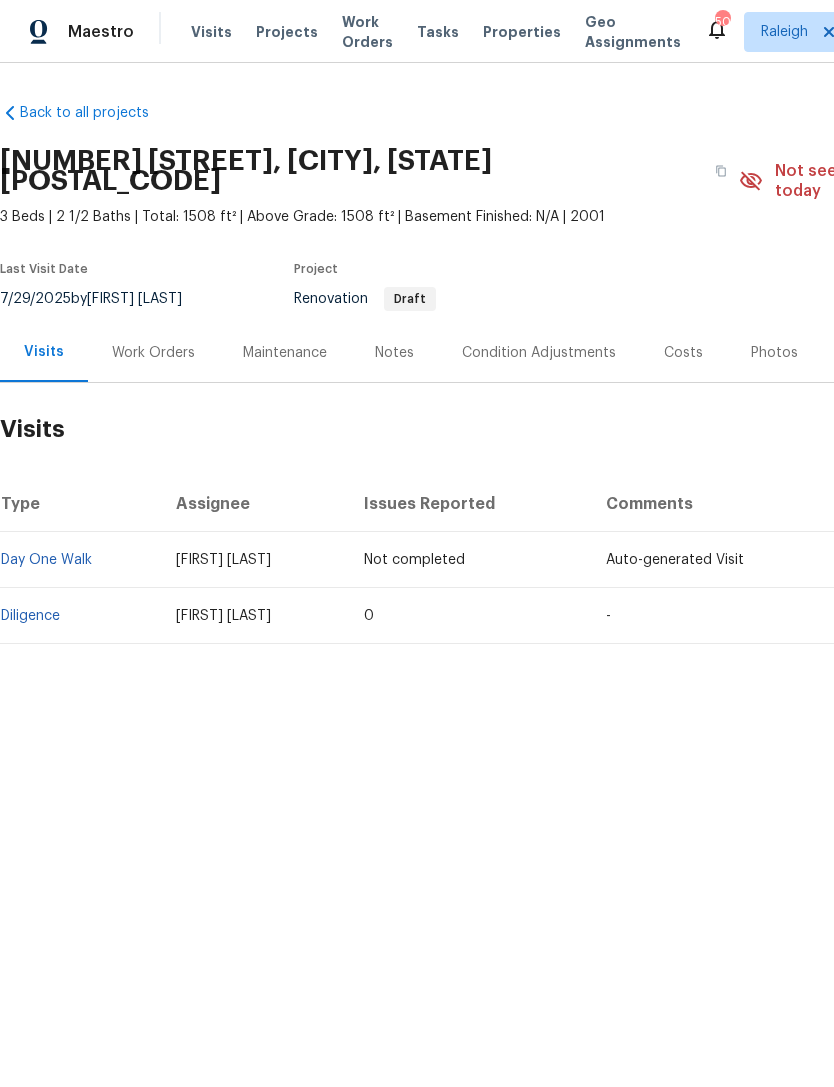 click on "Work Orders" at bounding box center [153, 353] 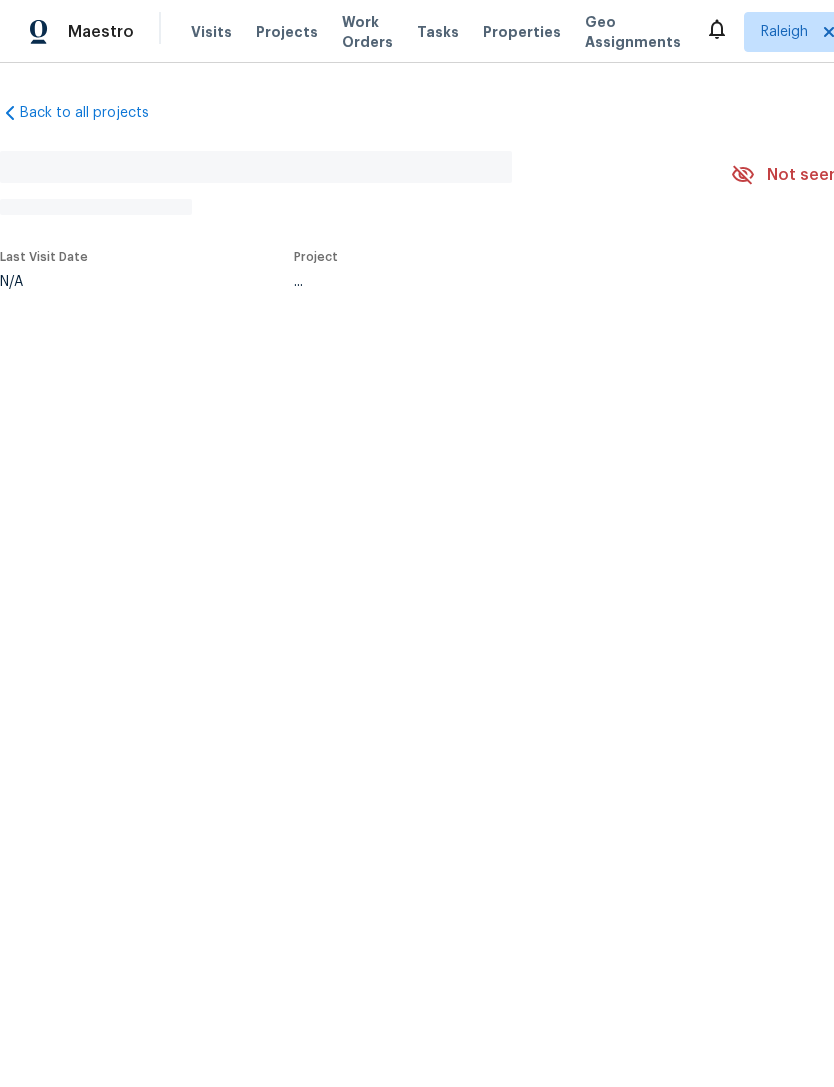 scroll, scrollTop: 0, scrollLeft: 0, axis: both 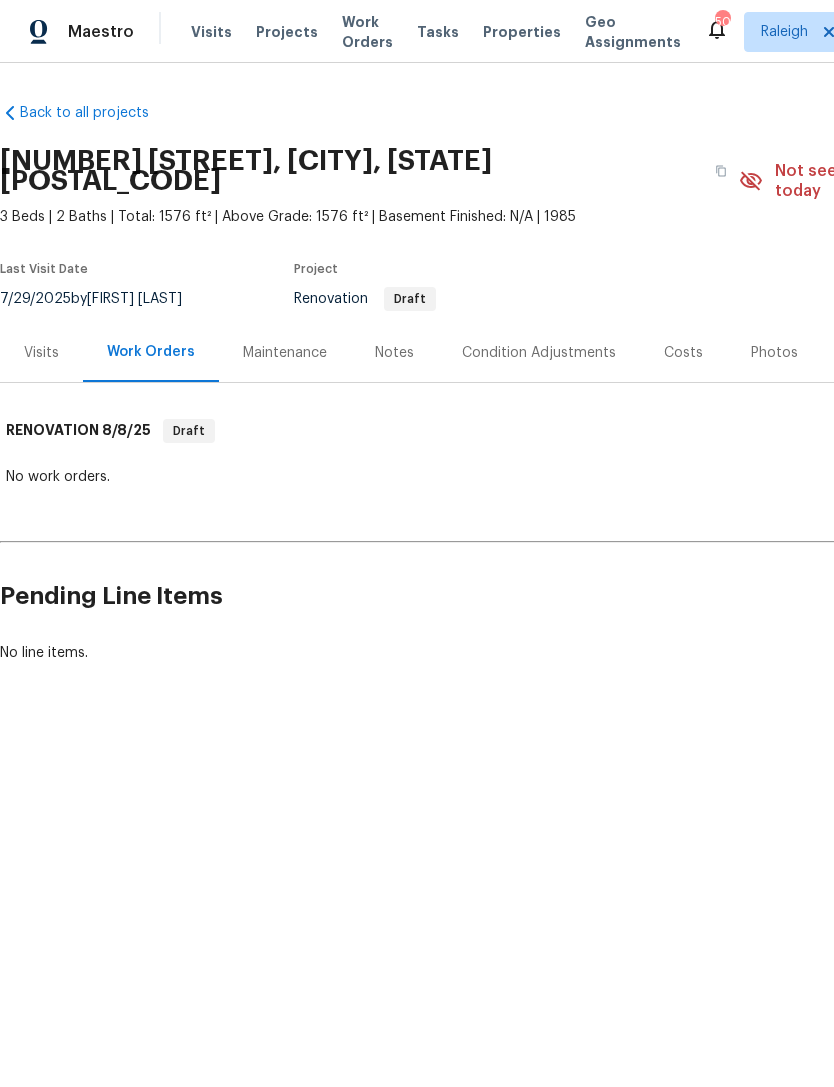 click on "Notes" at bounding box center (394, 353) 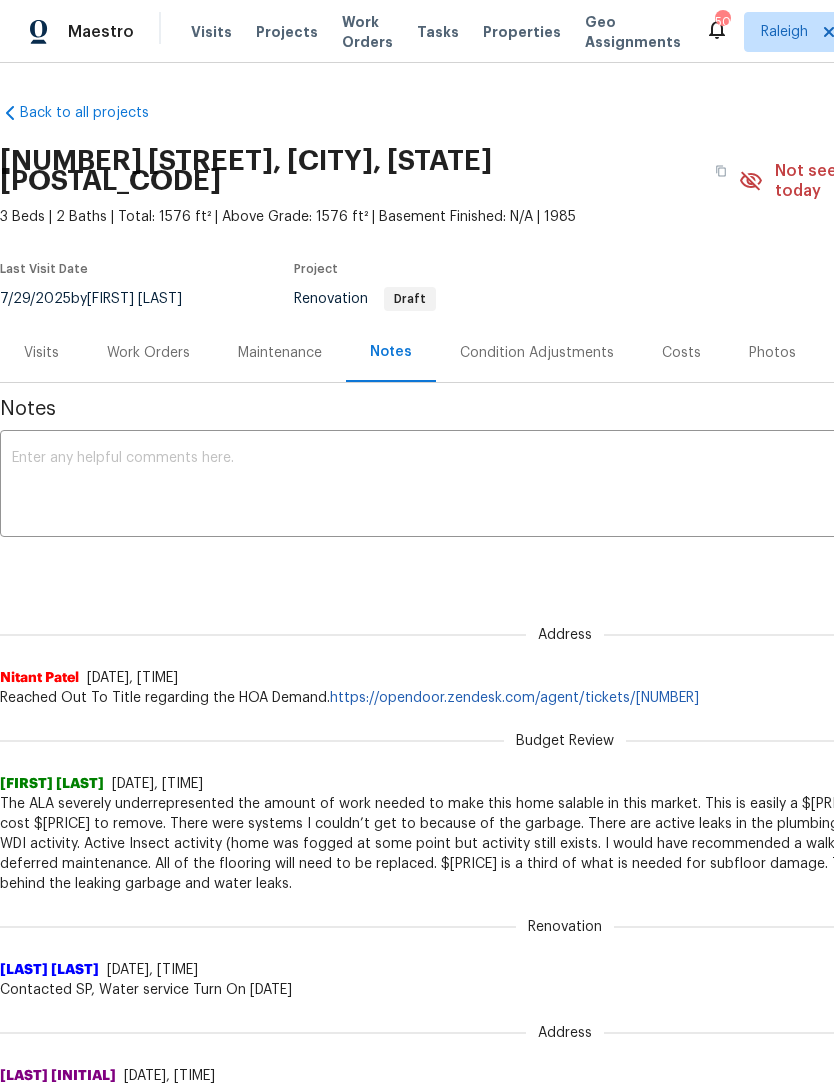 scroll, scrollTop: 0, scrollLeft: 0, axis: both 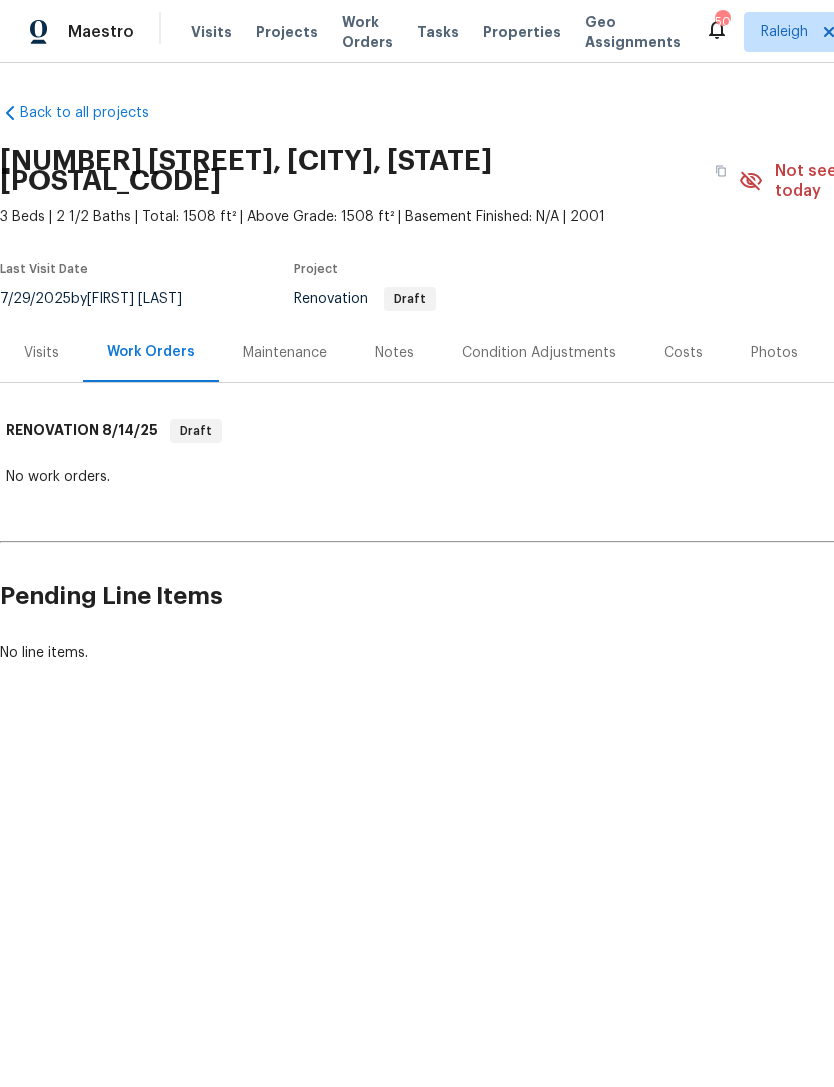 click on "Notes" at bounding box center (394, 353) 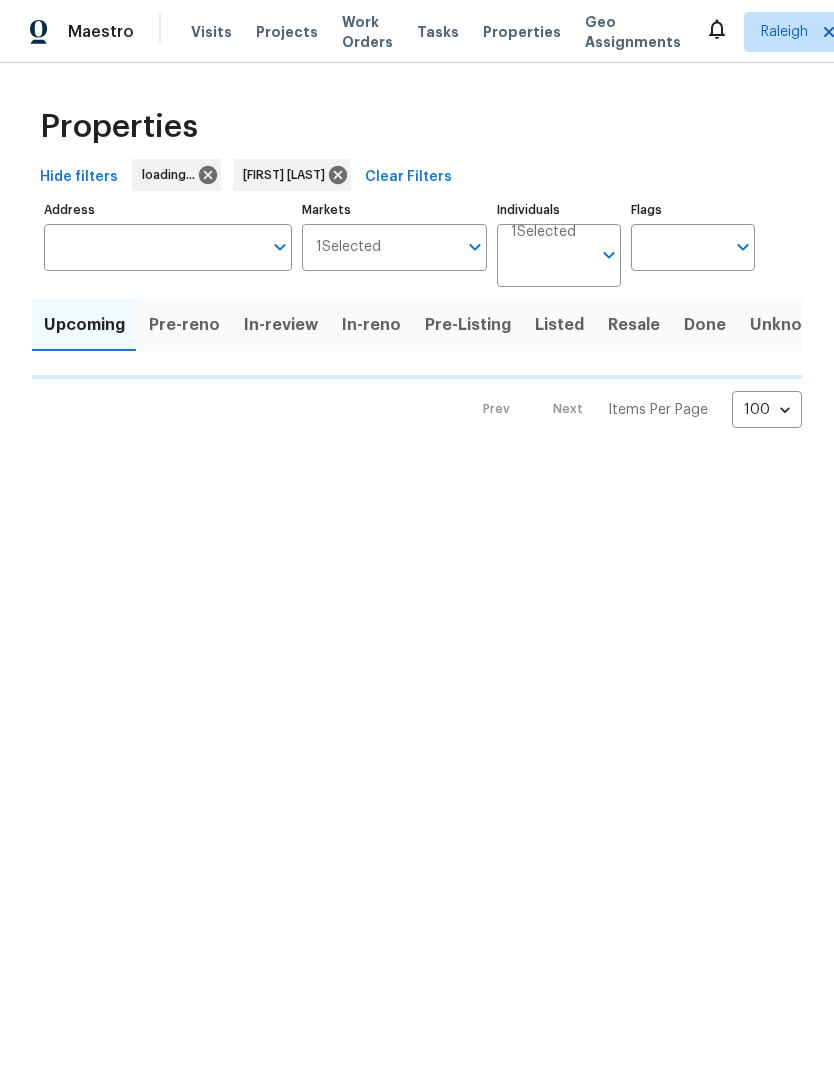 scroll, scrollTop: 0, scrollLeft: 0, axis: both 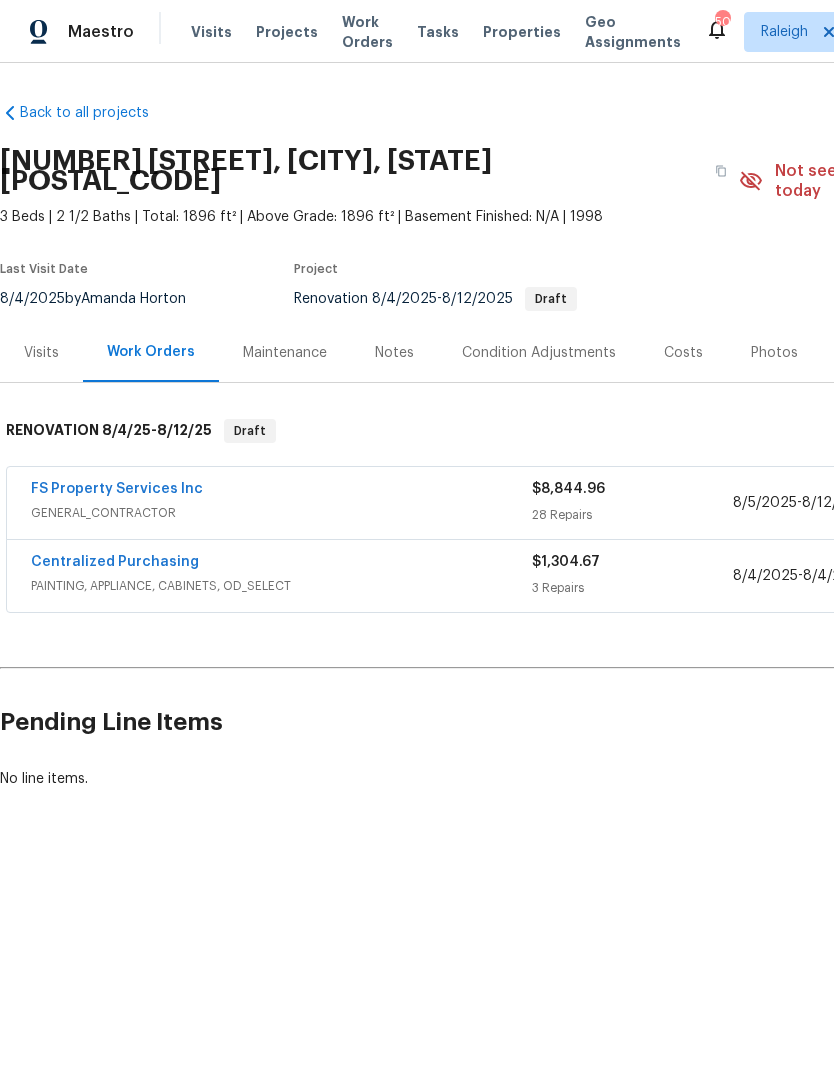 click on "FS Property Services Inc" at bounding box center (281, 491) 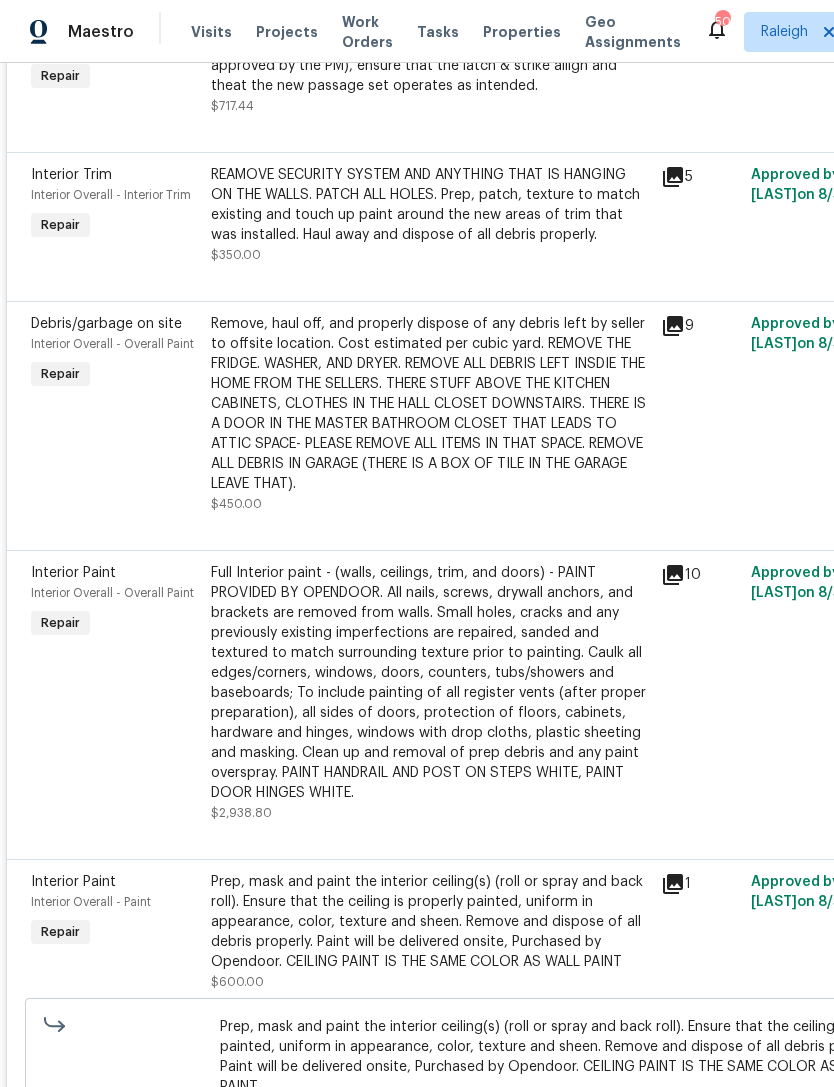 scroll, scrollTop: 3397, scrollLeft: 0, axis: vertical 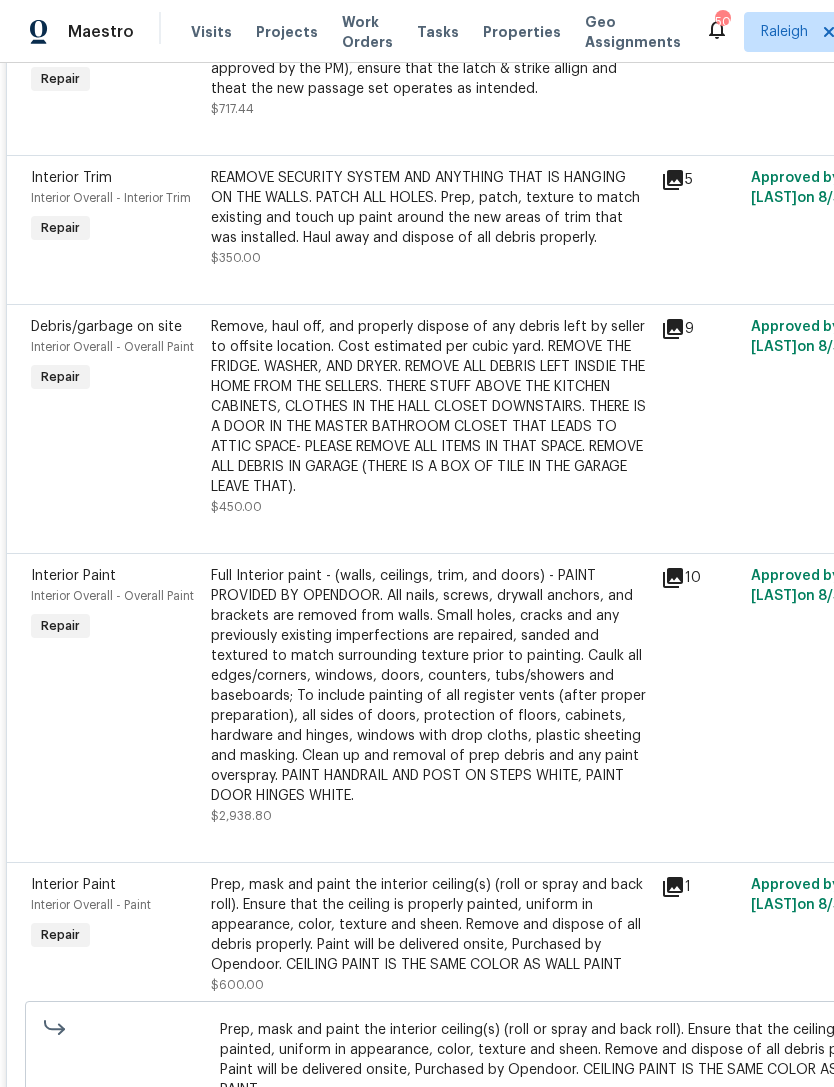 click 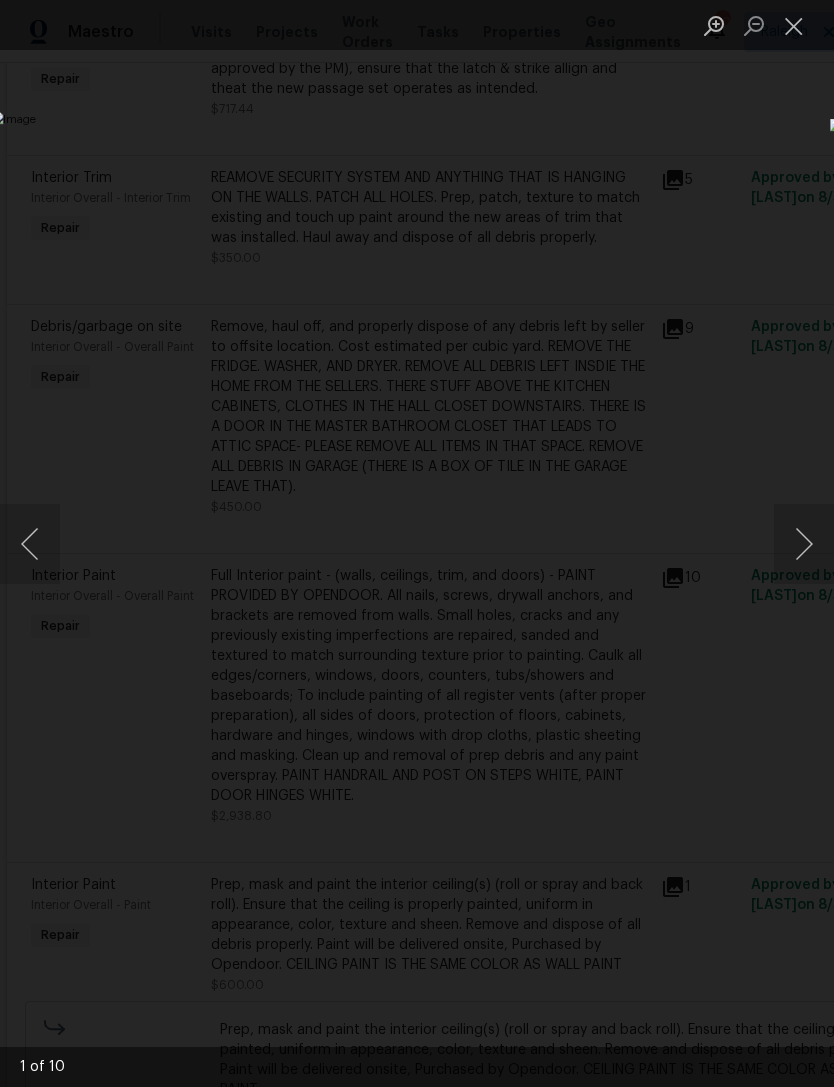 click at bounding box center (804, 544) 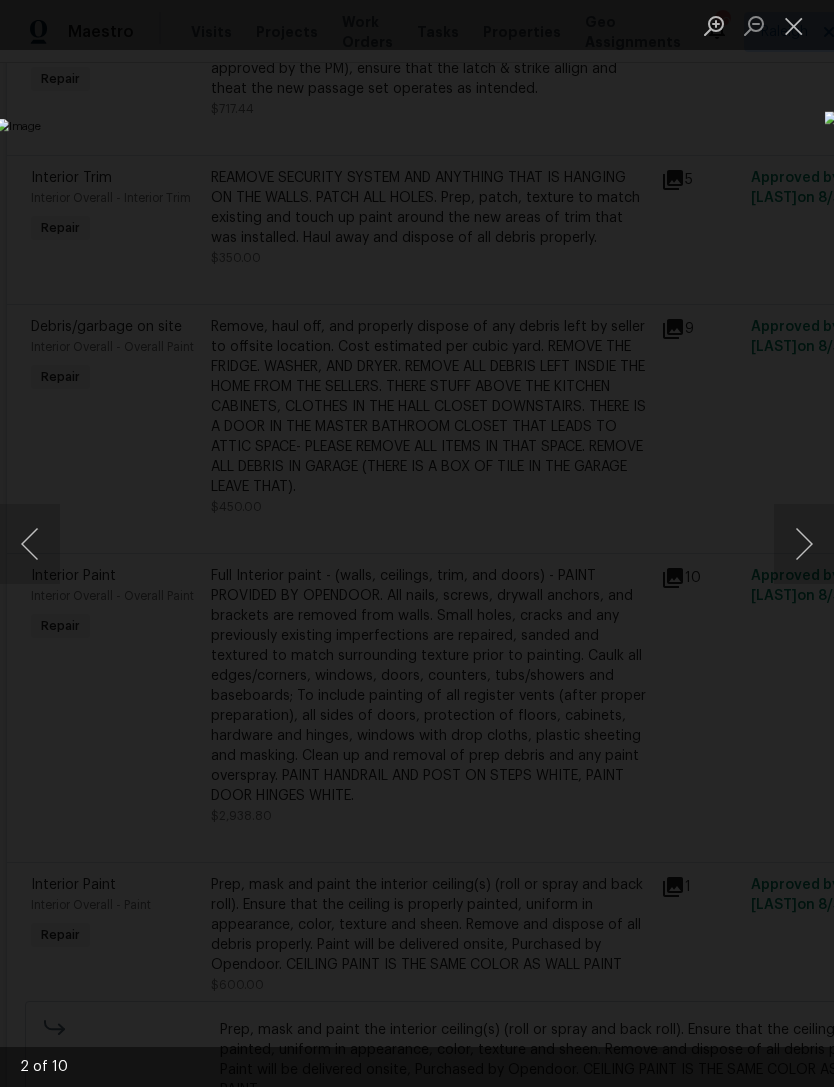 click at bounding box center [804, 544] 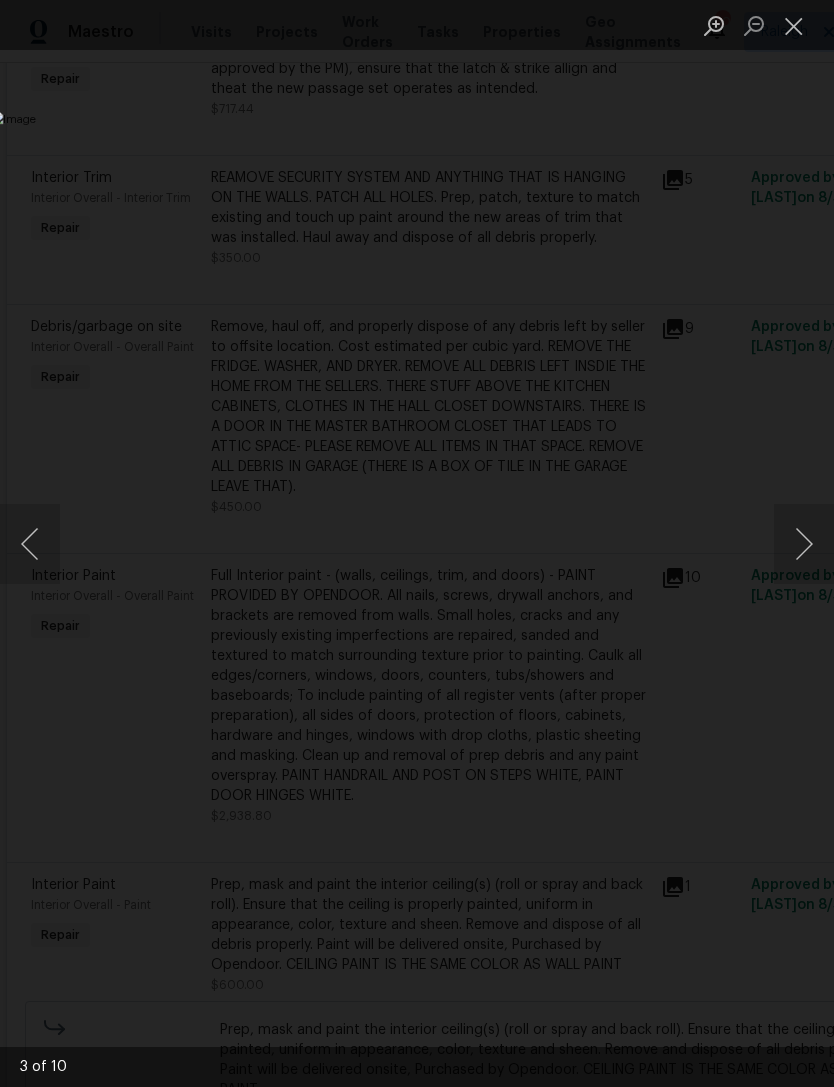 click at bounding box center [804, 544] 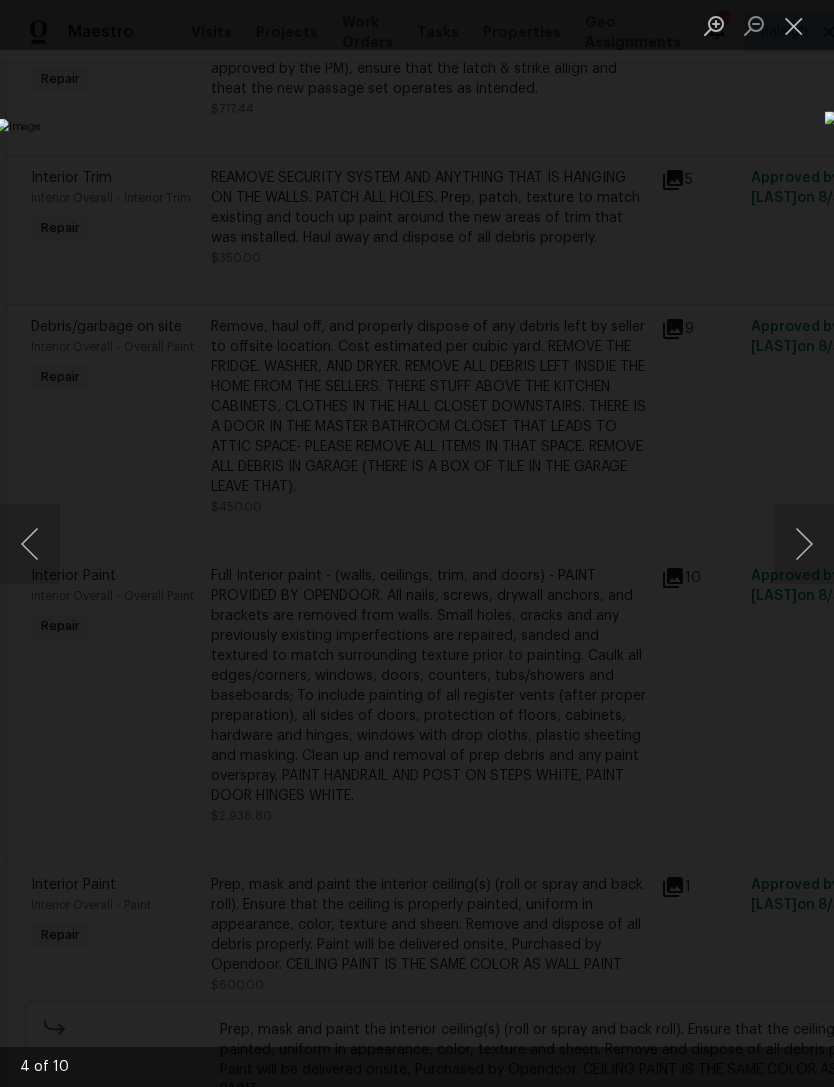 click at bounding box center (804, 544) 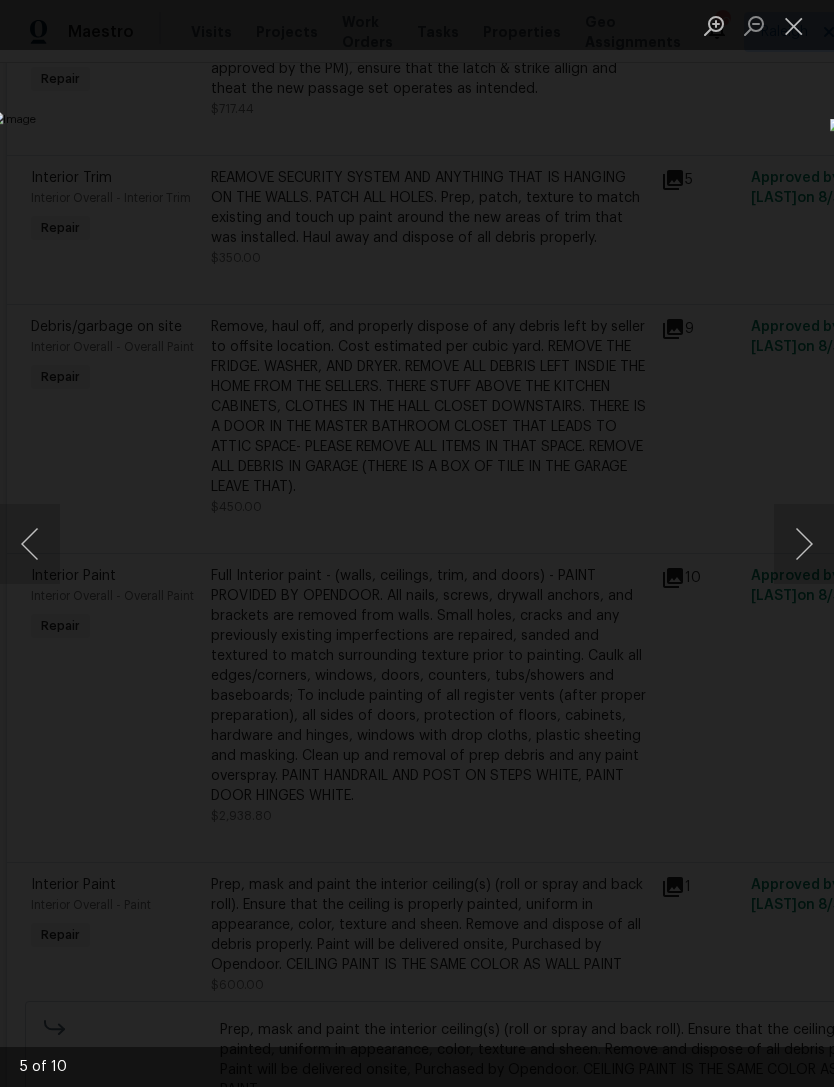 click at bounding box center (804, 544) 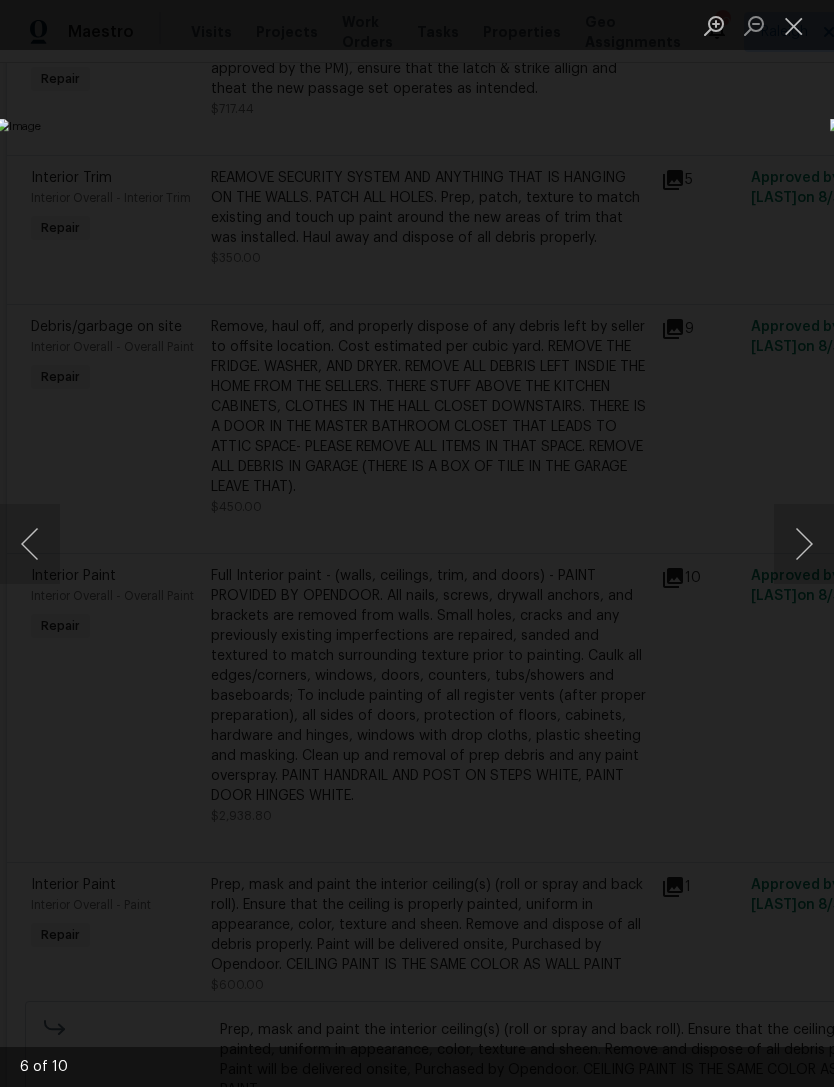 click at bounding box center (804, 544) 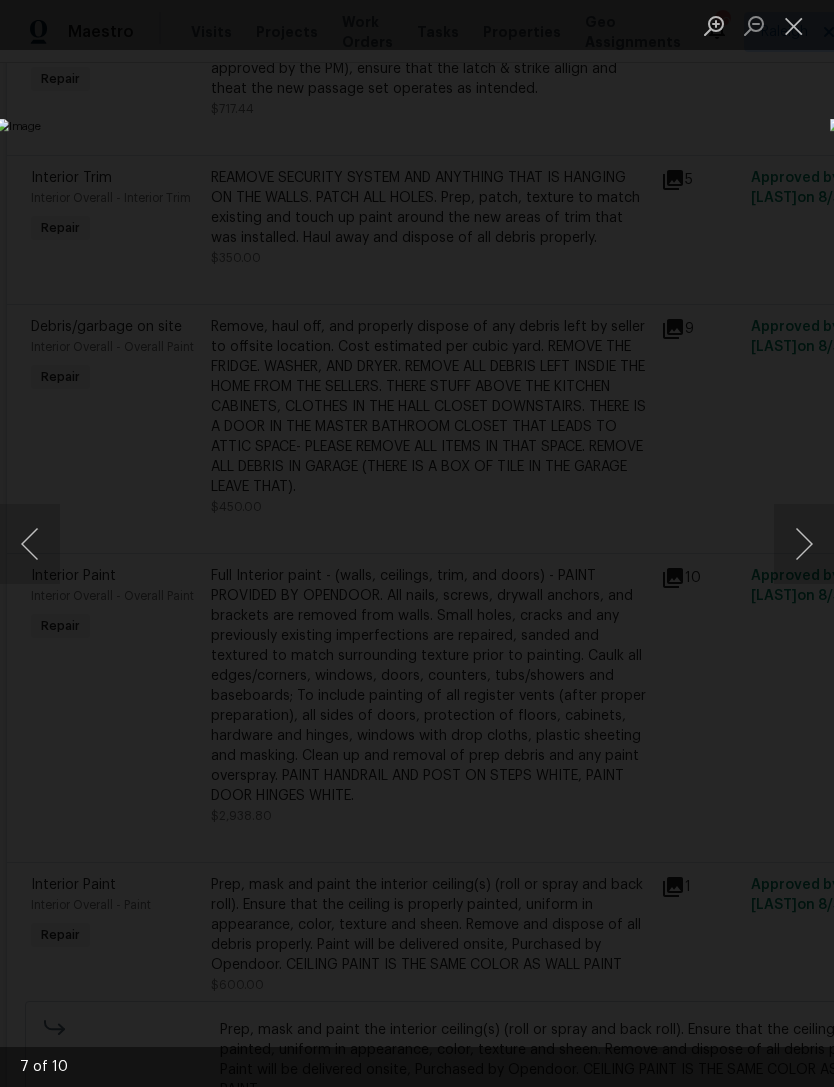 click at bounding box center [804, 544] 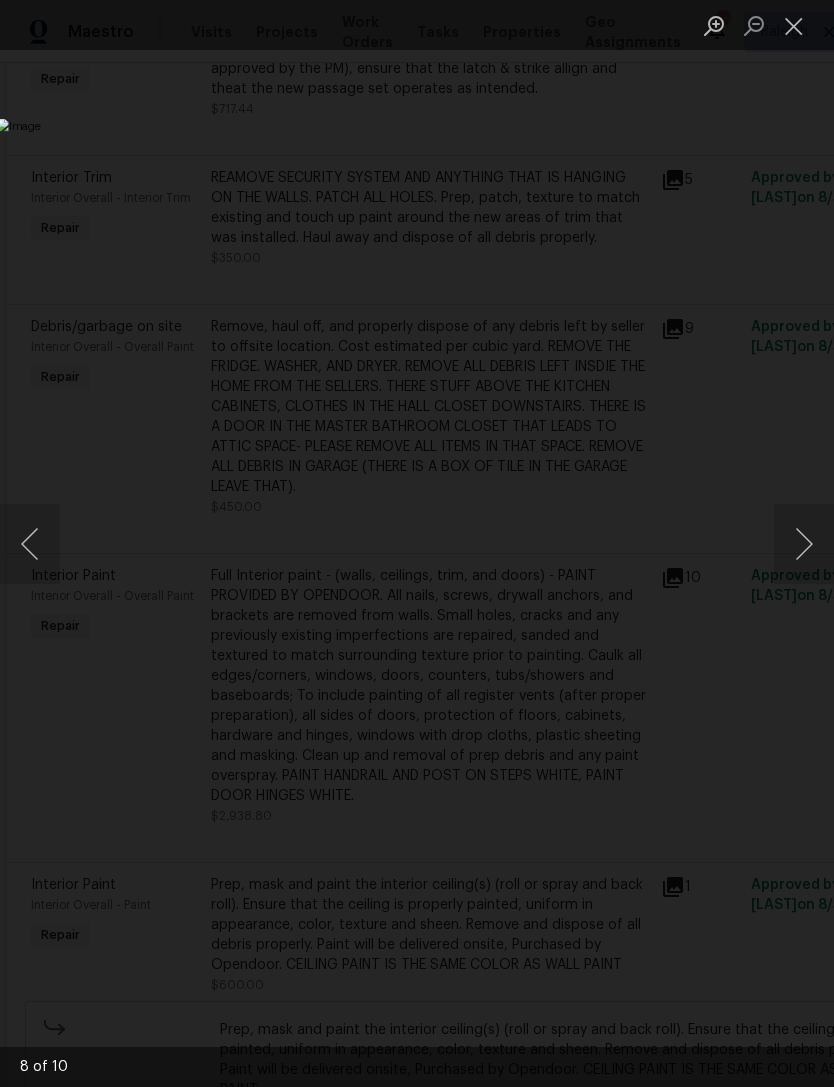 click at bounding box center [804, 544] 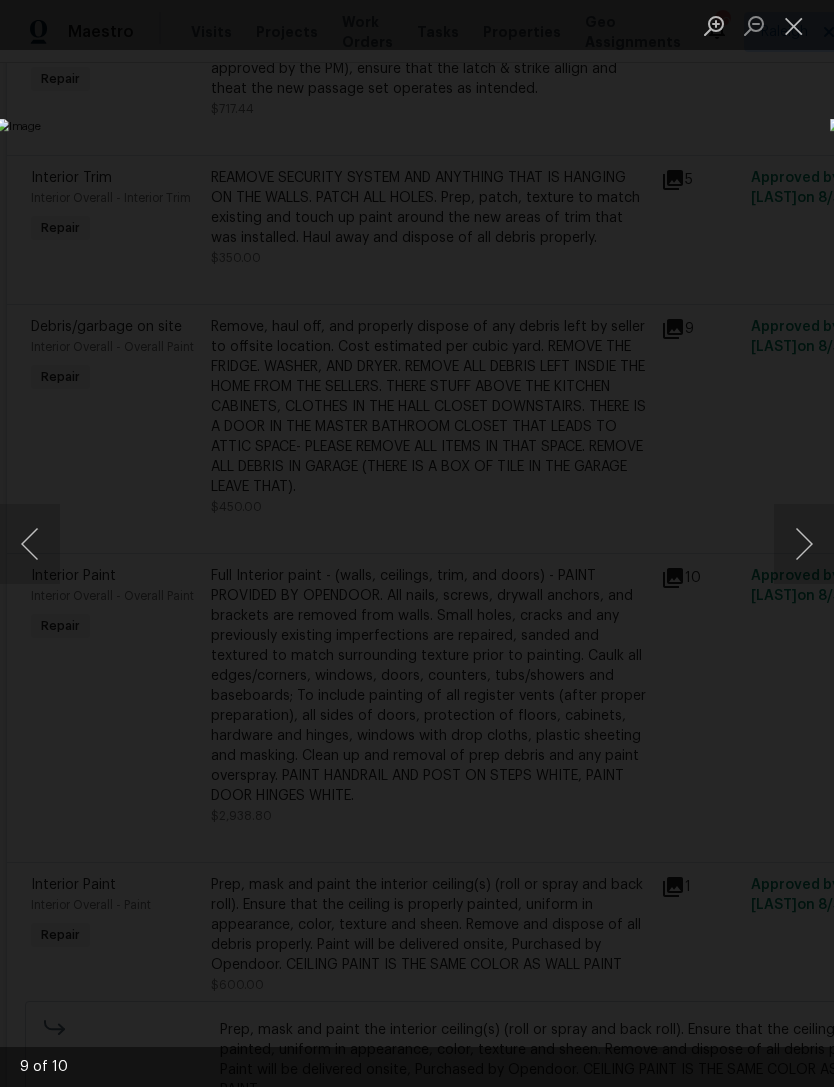click at bounding box center [804, 544] 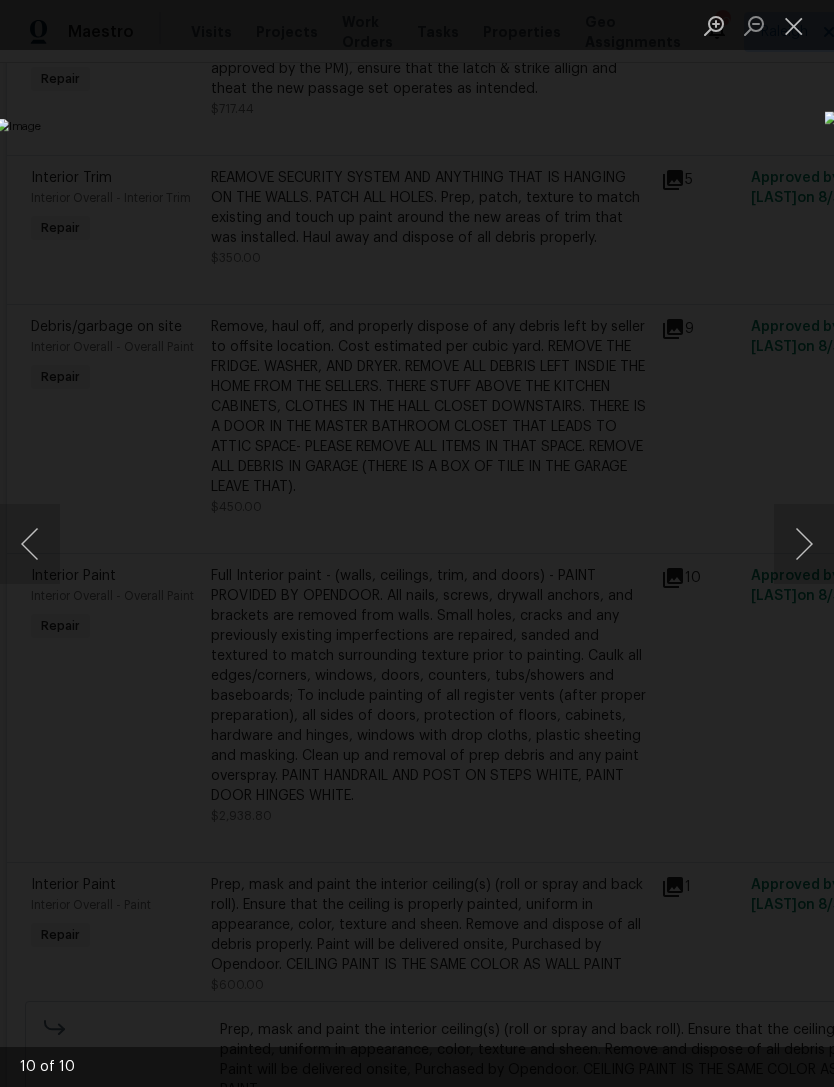 click at bounding box center [804, 544] 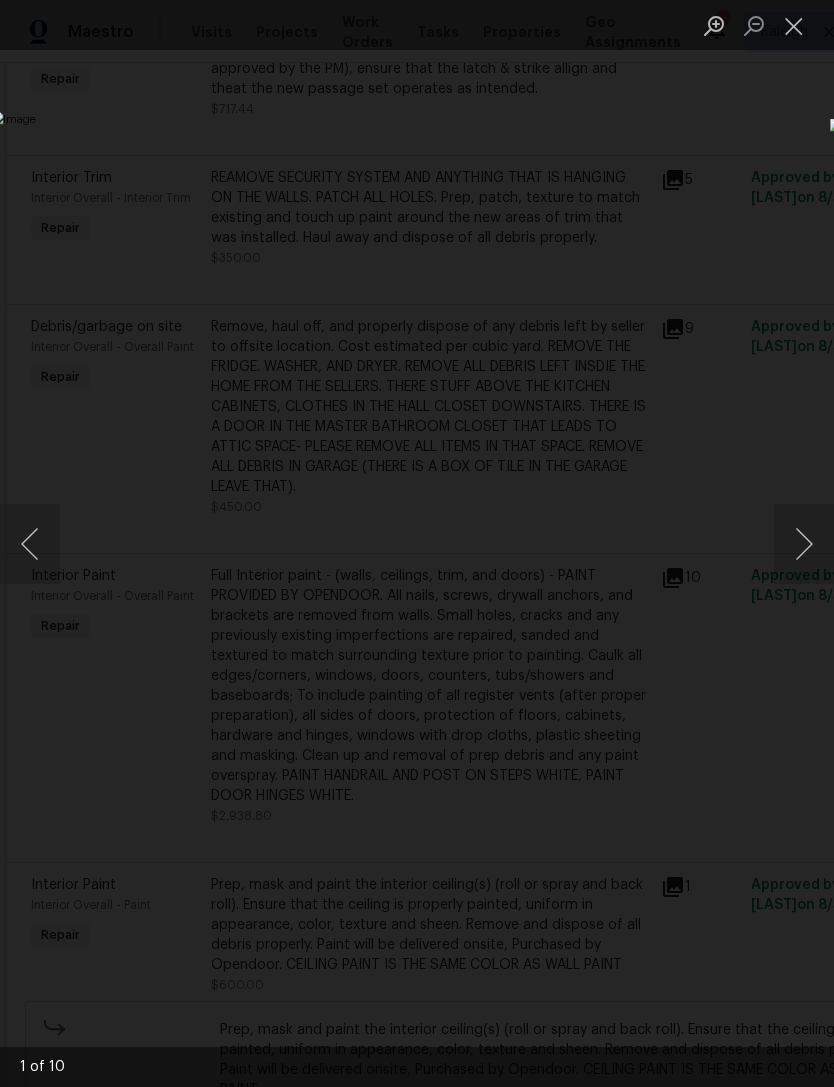 click at bounding box center [804, 544] 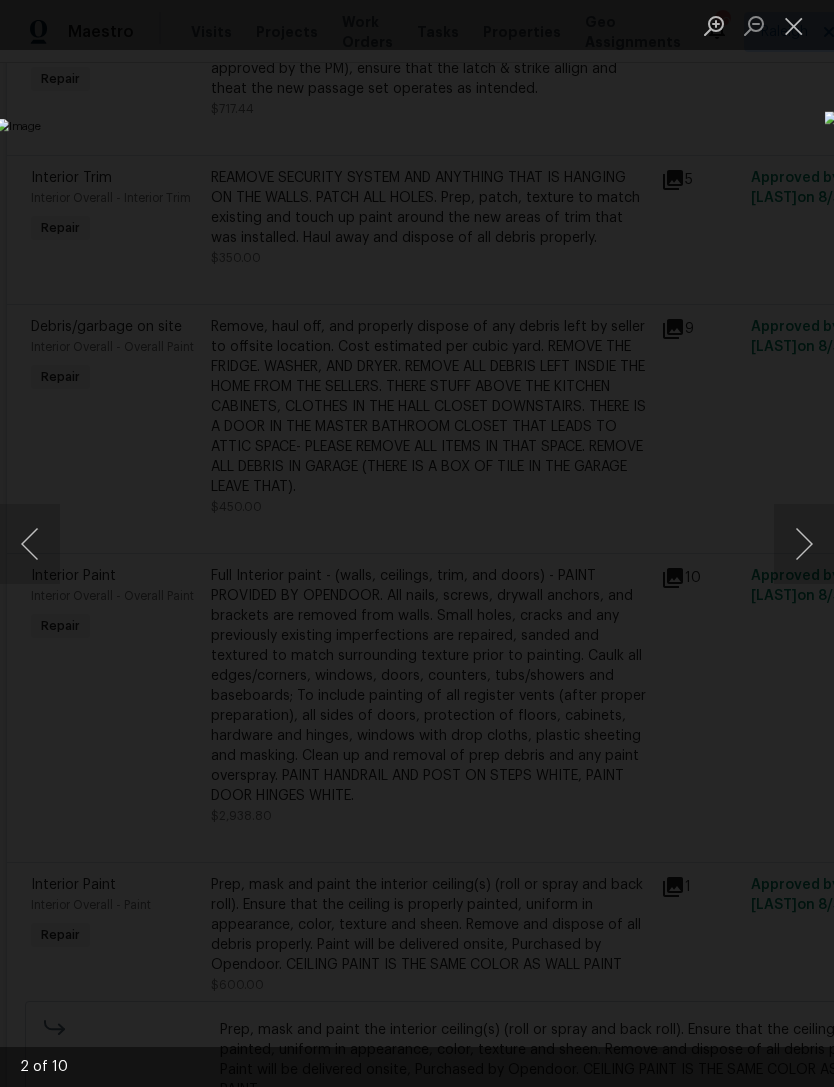 click at bounding box center [794, 25] 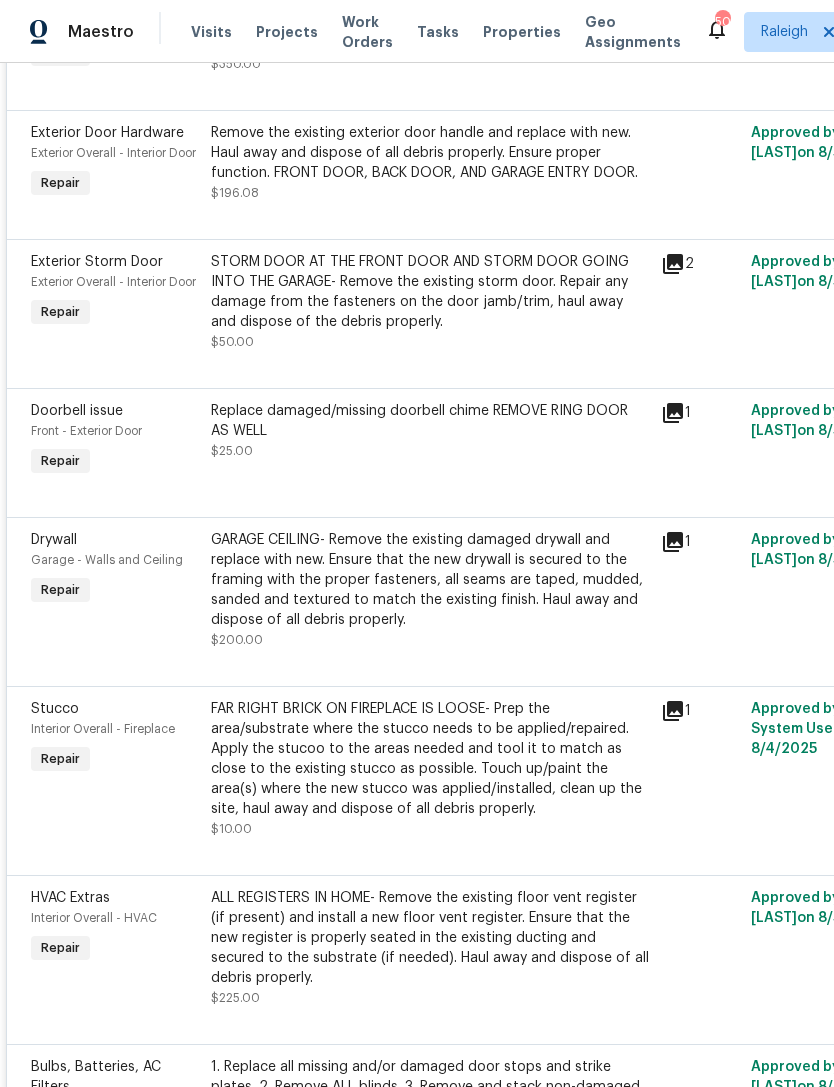scroll, scrollTop: 1168, scrollLeft: 0, axis: vertical 